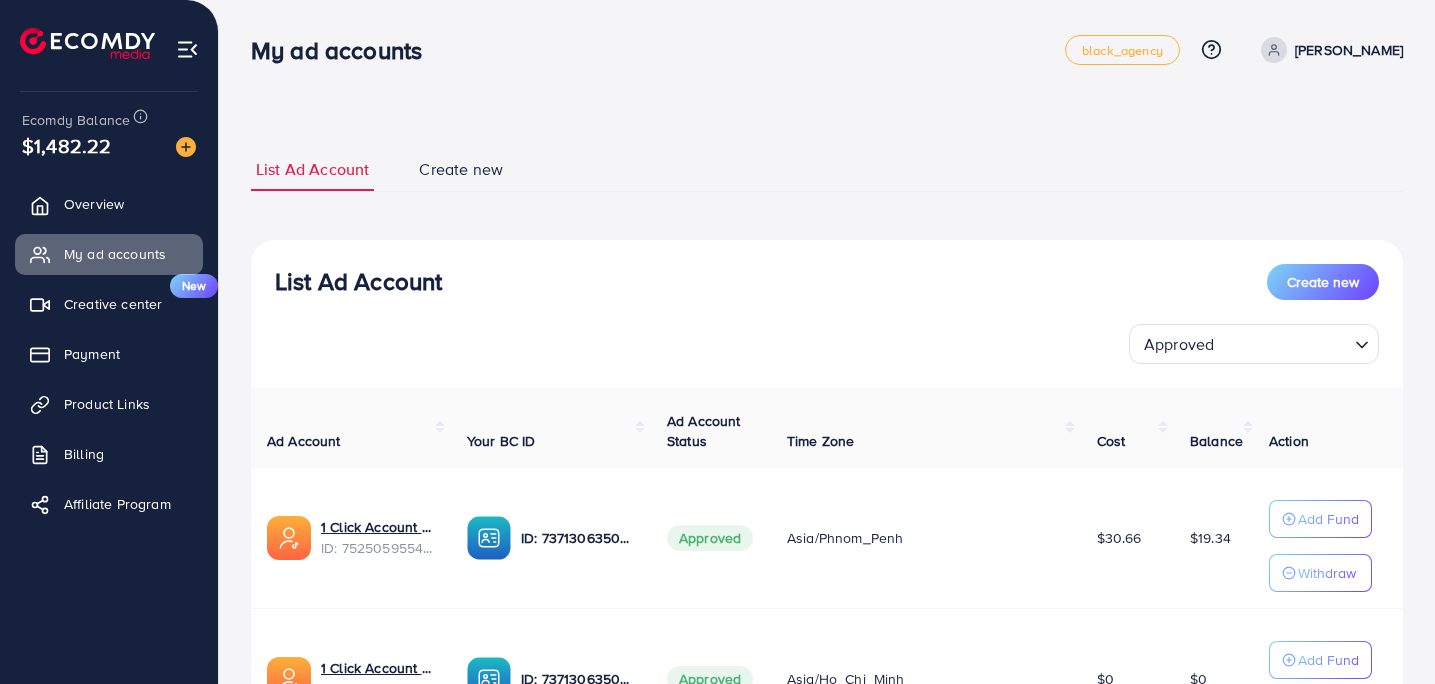 select on "***" 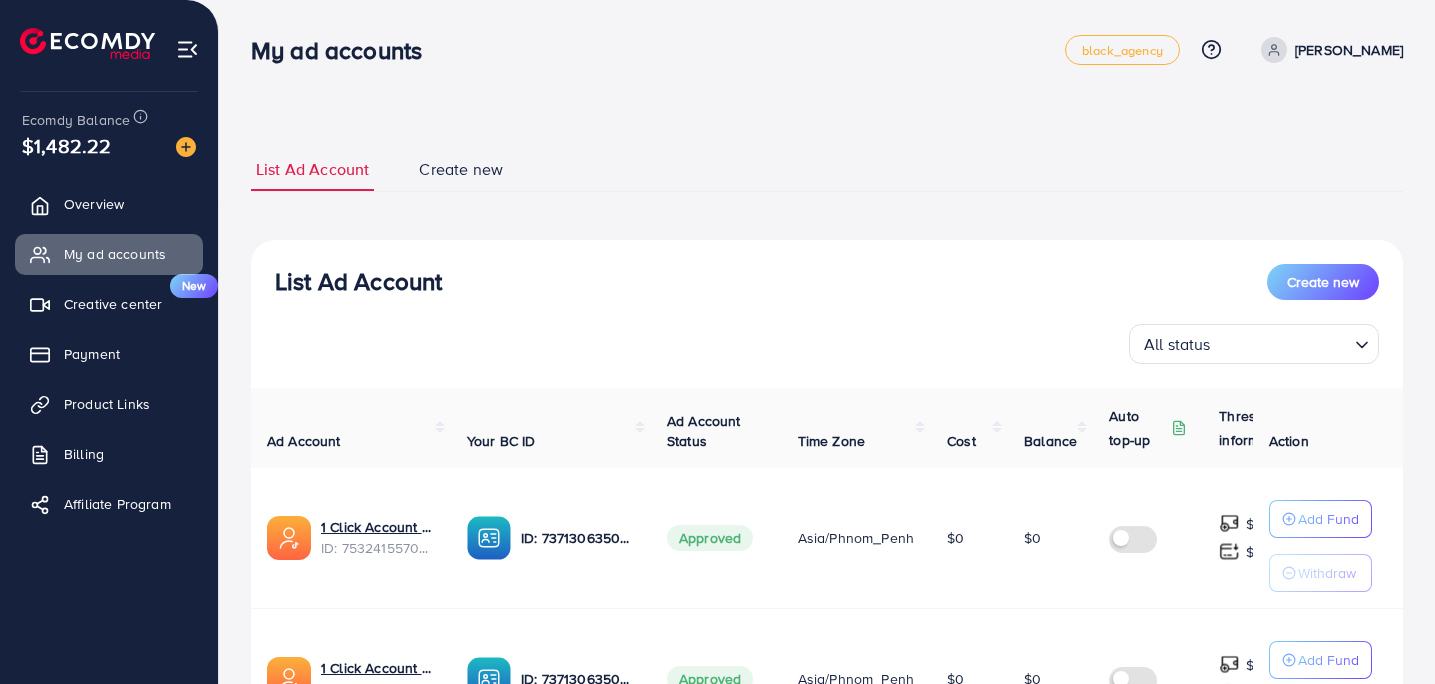 scroll, scrollTop: 1, scrollLeft: 0, axis: vertical 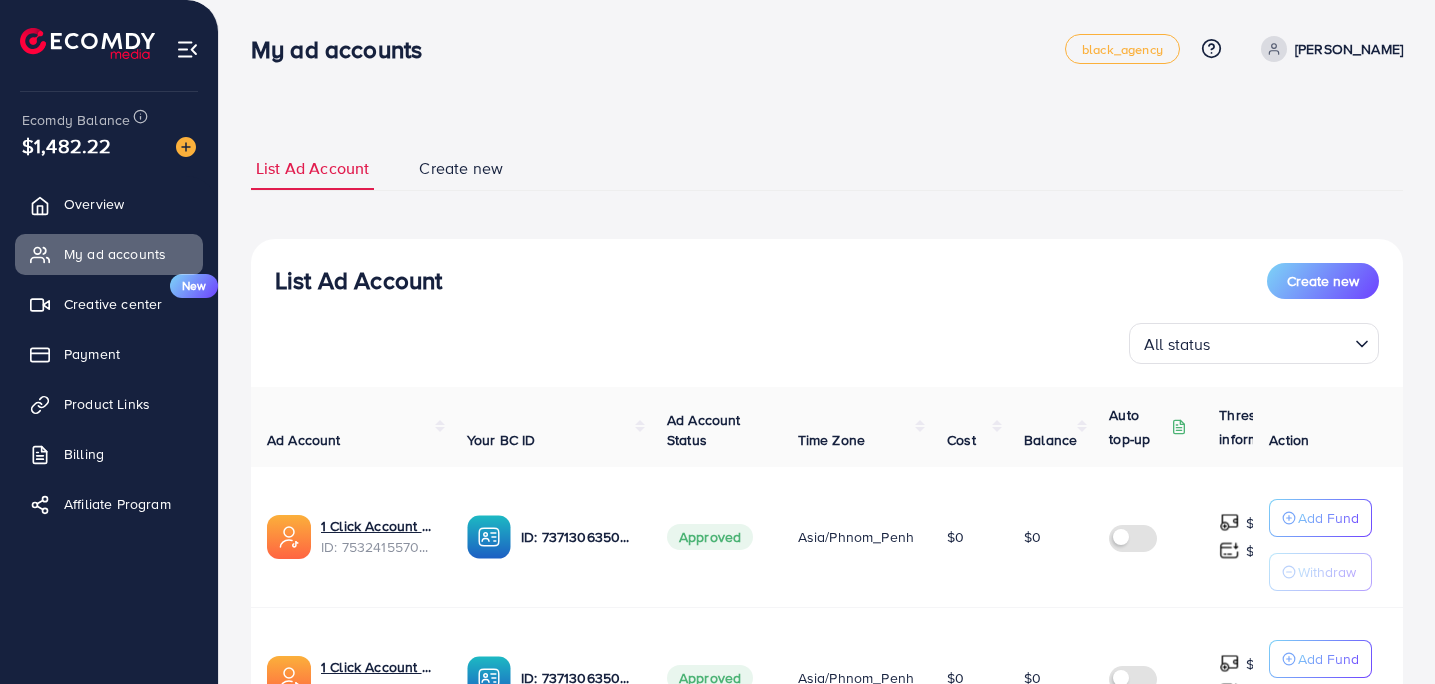 click at bounding box center [1282, 343] 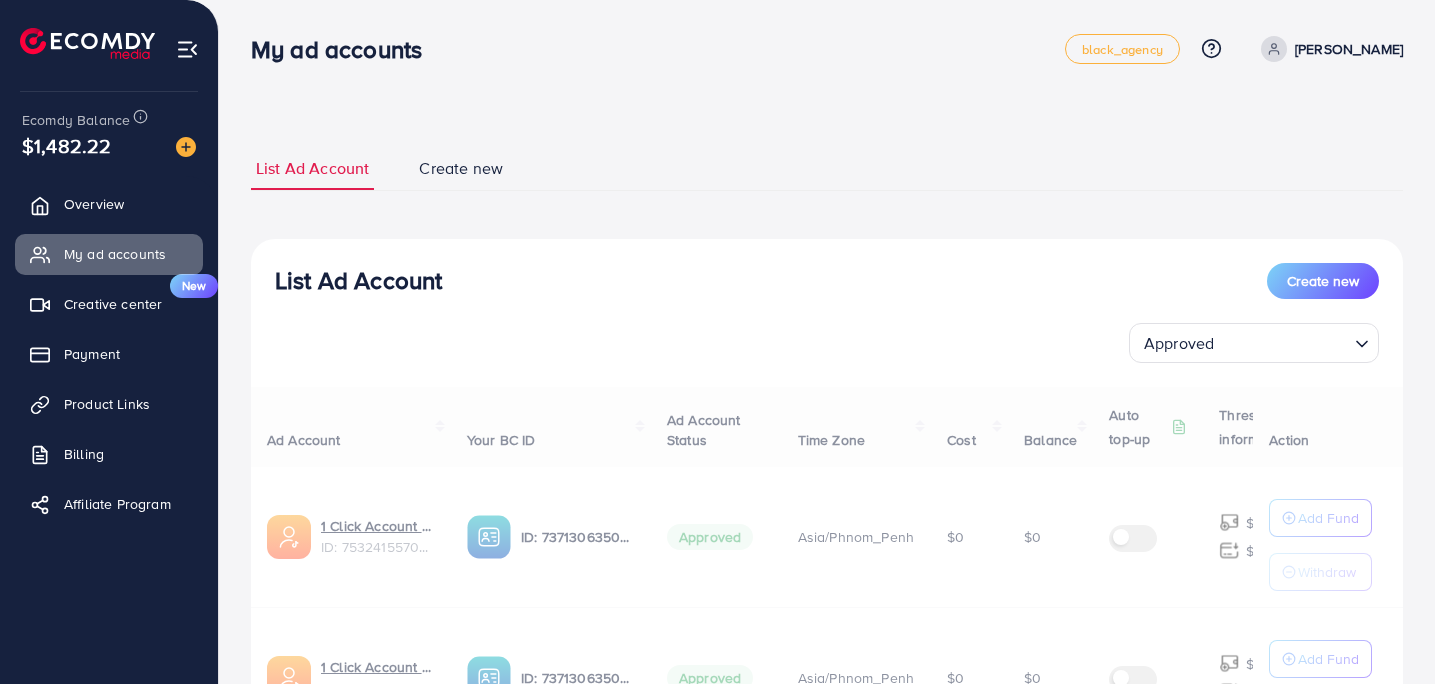 click on "List Ad Account   Create new
Approved
Loading...
All status
Approved
Not Approved
Punishment
Review
Not yet effective
Closed
Ad Account Your BC ID Ad Account Status Time Zone Cost Balance Auto top-up Threshold information Action            1 Click Account 120  ID: 7532415570852397057 ID: 7371306350615248913  Approved   Asia/Phnom_Penh   $0   $0   $ ---   $ ---   Add Fund   Withdraw       1 Click Account 119  ID: 7532415277892583425 ID: 7371306350615248913  Approved   Asia/Phnom_Penh   $0   $0   $ ---   $ ---   Add Fund   Withdraw       1 Click Account 118  ID: 7530221390843101185 ID: 7371306350615248913  Punishment   Asia/Ho_Chi_Minh   $0   $0   $ ---   $ ---   Add Fund   Withdraw       1 Click Account 117  ID: 7525059554909044744 ID: 7371306350615248913  Approved   Asia/Phnom_Penh   $30.66   $19.34   $ ---" at bounding box center [827, 1102] 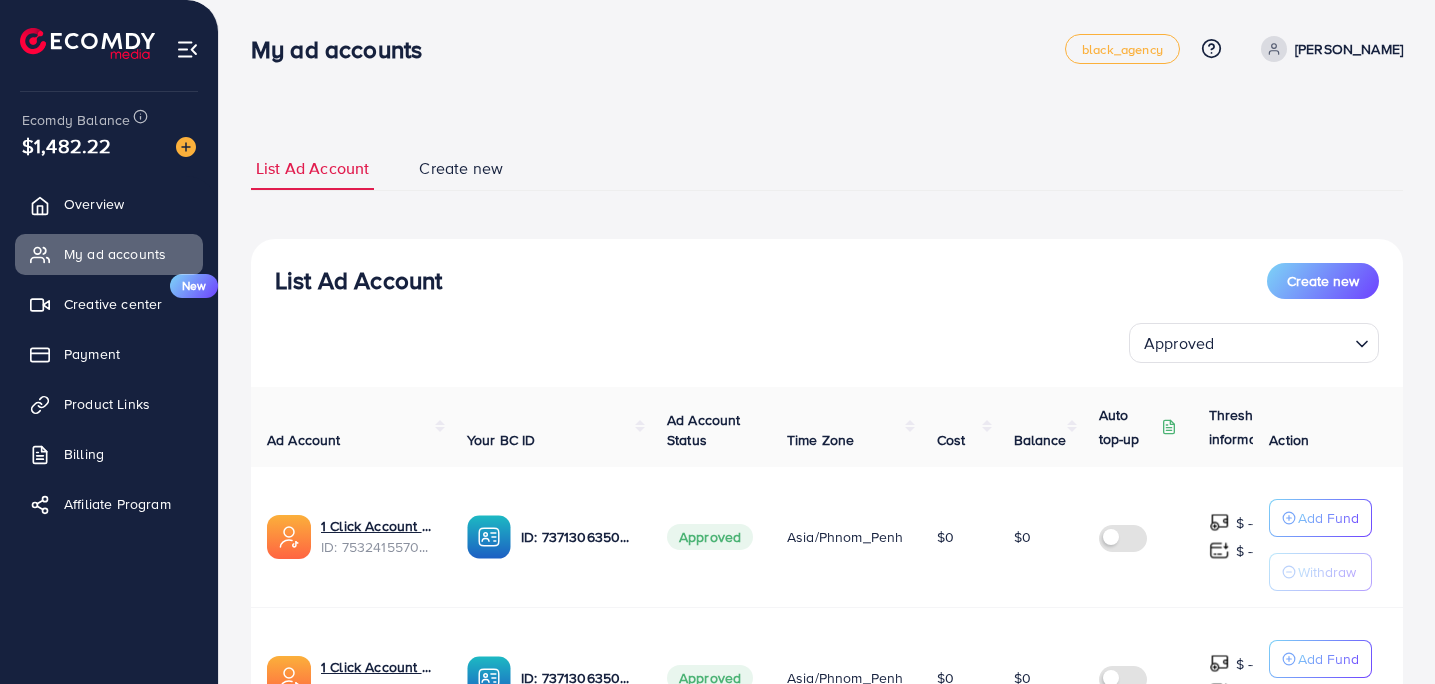 click on "List Ad Account   Create new
Approved
Loading...                   Ad Account Your BC ID Ad Account Status Time Zone Cost Balance Auto top-up Threshold information Action            1 Click Account 120  ID: 7532415570852397057 ID: 7371306350615248913  Approved   Asia/Phnom_Penh   $0   $0   $ ---   $ ---   Add Fund   Withdraw       1 Click Account 119  ID: 7532415277892583425 ID: 7371306350615248913  Approved   Asia/Phnom_Penh   $0   $0   $ ---   $ ---   Add Fund   Withdraw       1 Click Account 117  ID: 7525059554909044744 ID: 7371306350615248913  Approved   Asia/Phnom_Penh   $30.66   $19.34   $ ---   $ ---   Add Fund   Withdraw       1 Click Account 116  ID: 7524897842385666064 ID: 7371306350615248913  Approved   Asia/Ho_Chi_Minh   $0   $0   $ ---   $ ---   Add Fund   Withdraw       1 Click Account 115  ID: 7524892958064410632 ID: 7371306350615248913  Approved   Asia/Phnom_Penh   $80   $0   $ ---   $ ---   Add Fund   Withdraw       1 Click - MrVictor TK 5   Approved   $0" at bounding box center (827, 1102) 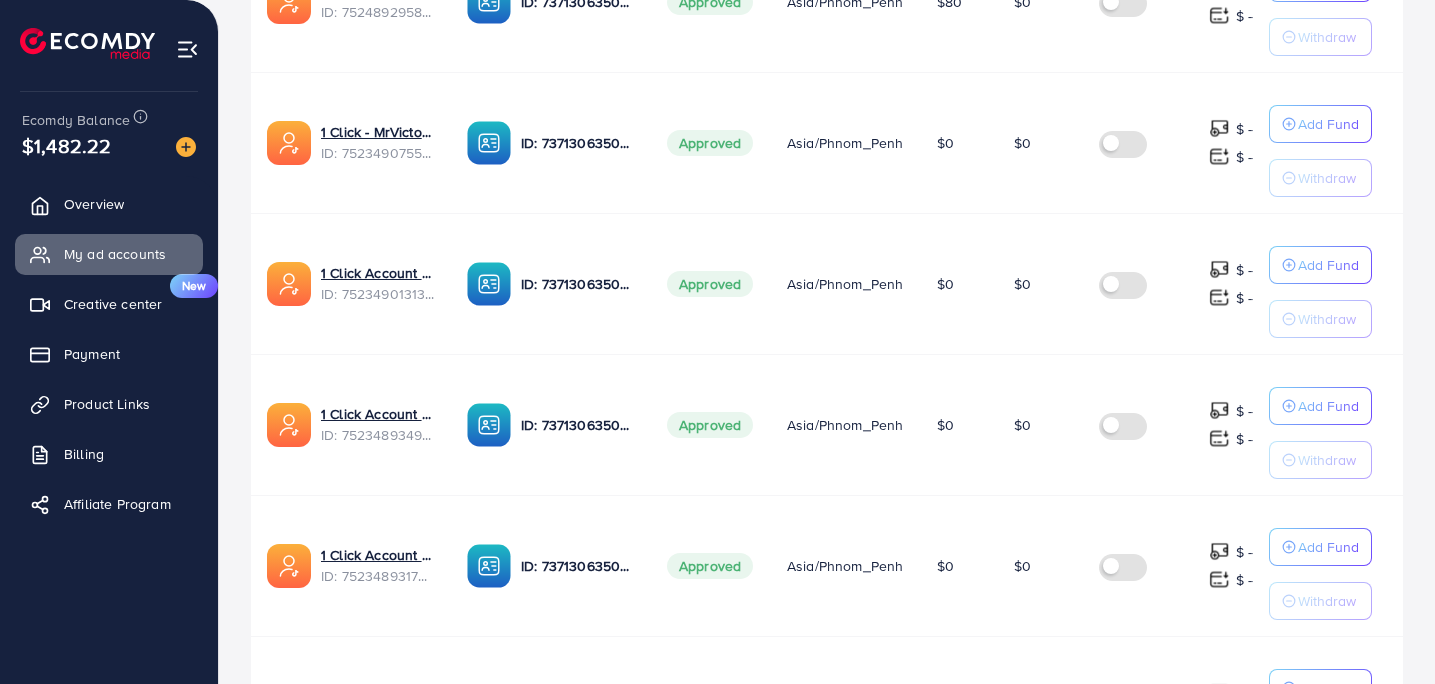 scroll, scrollTop: 1342, scrollLeft: 0, axis: vertical 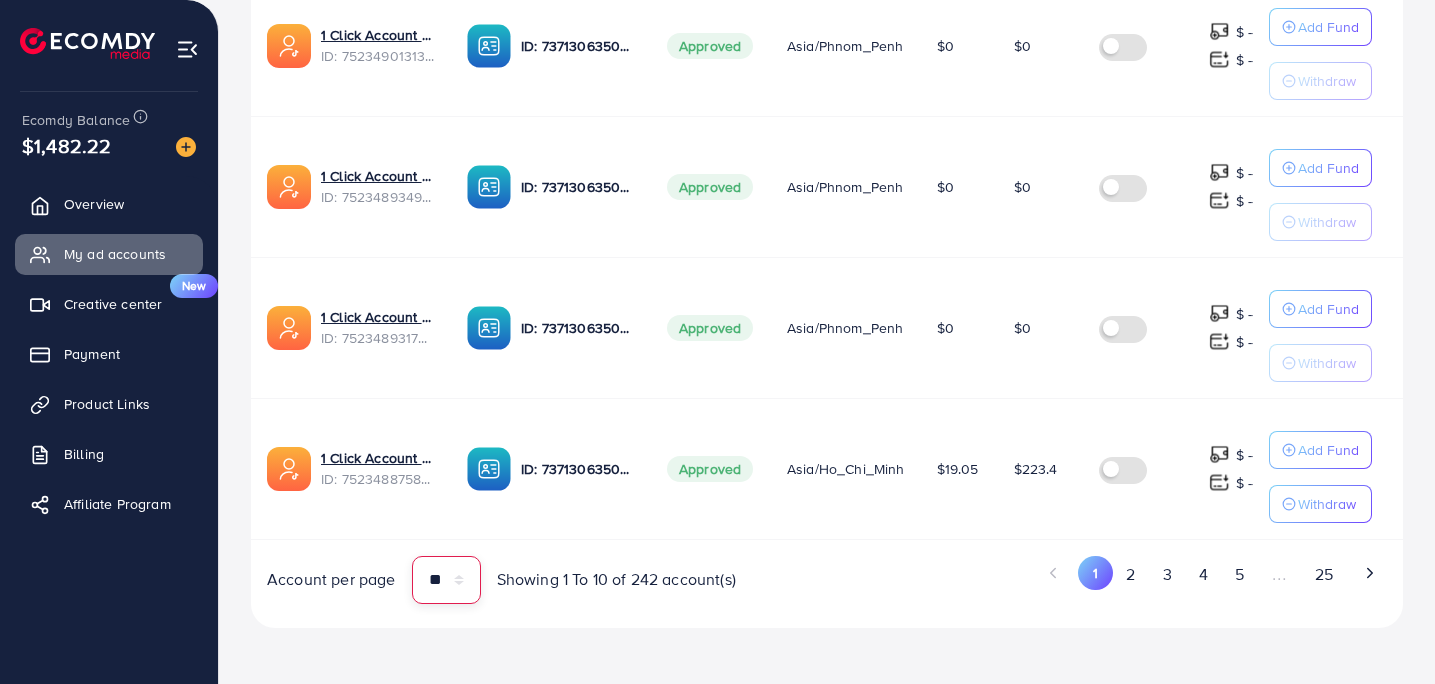 click on "** ** ** ***" at bounding box center [446, 580] 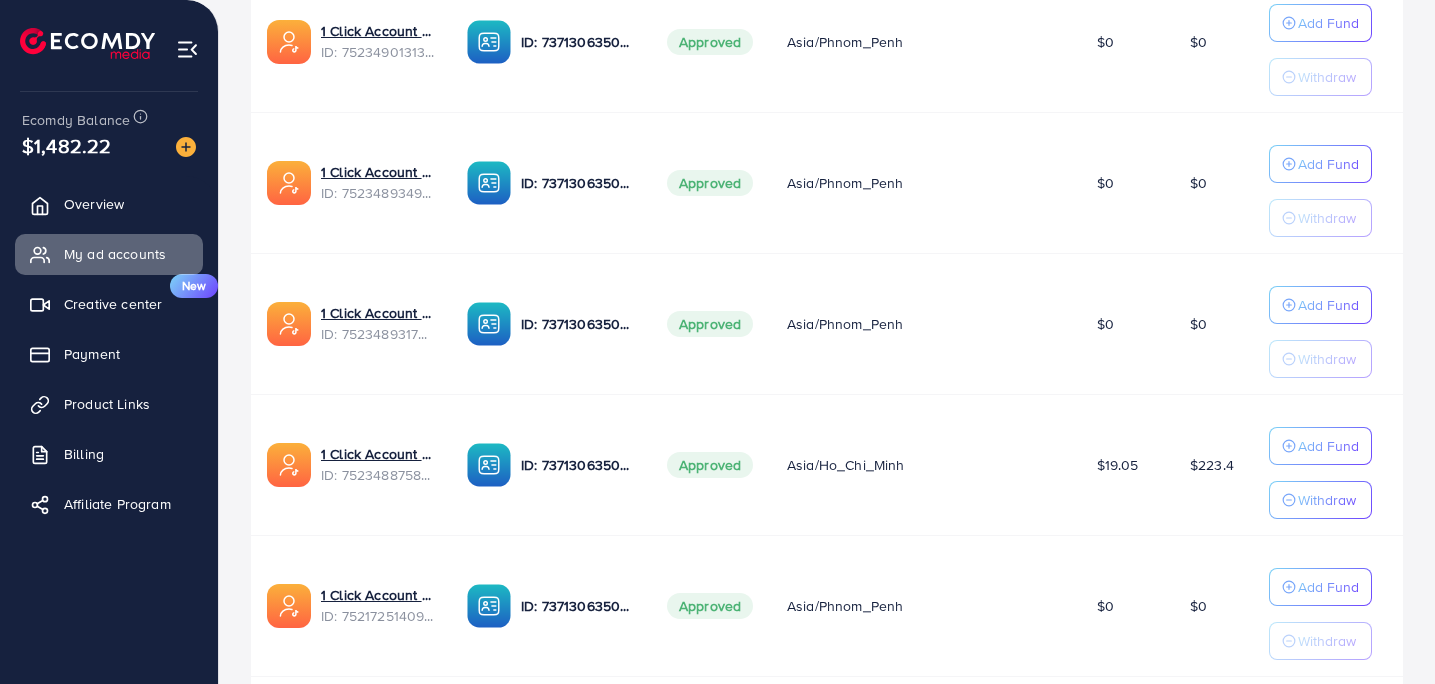 scroll, scrollTop: 12331, scrollLeft: 0, axis: vertical 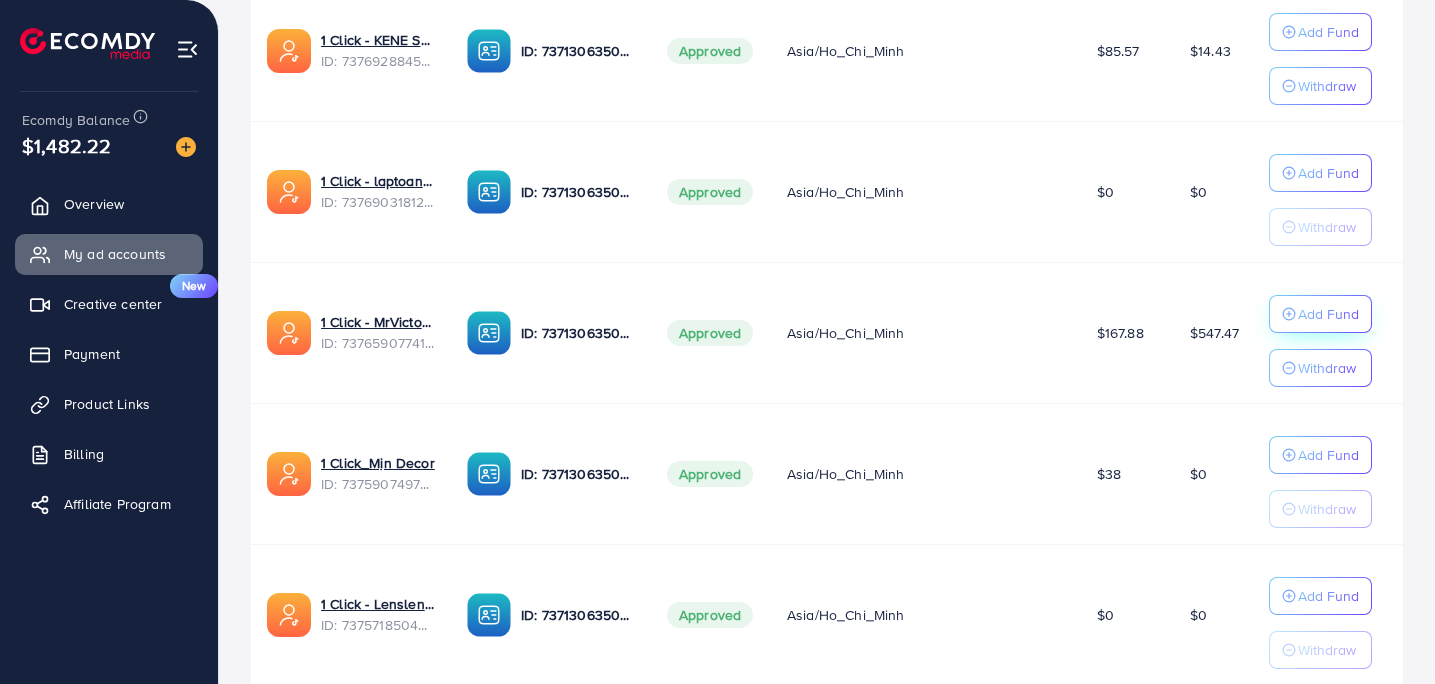 click on "Add Fund" at bounding box center (1328, -11812) 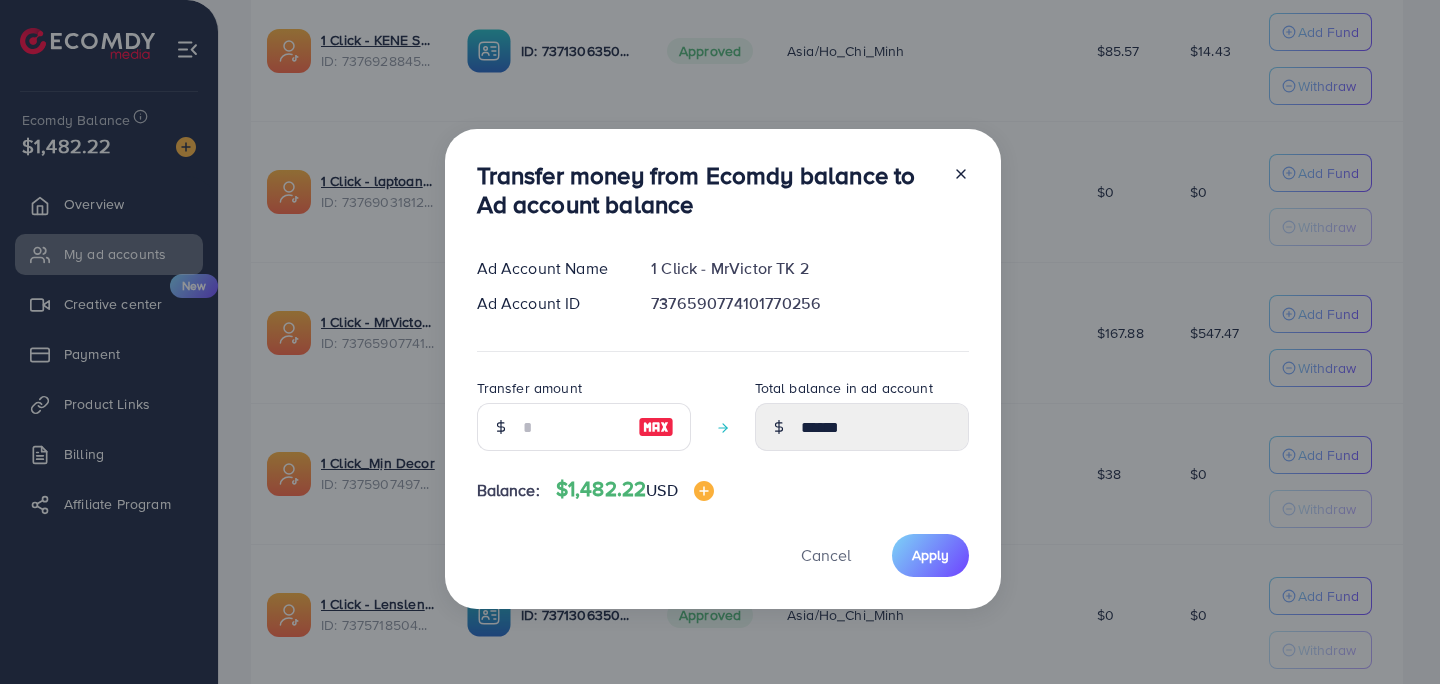 click at bounding box center (500, 427) 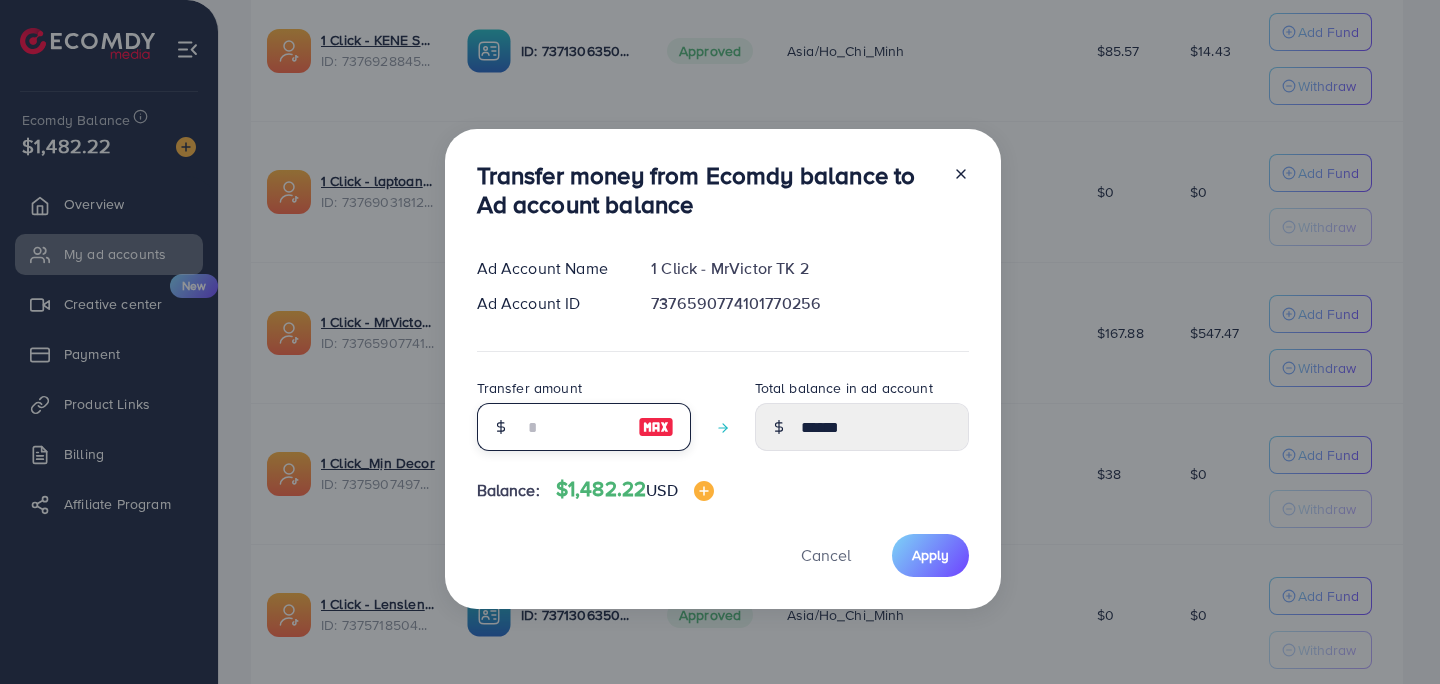 click at bounding box center (573, 427) 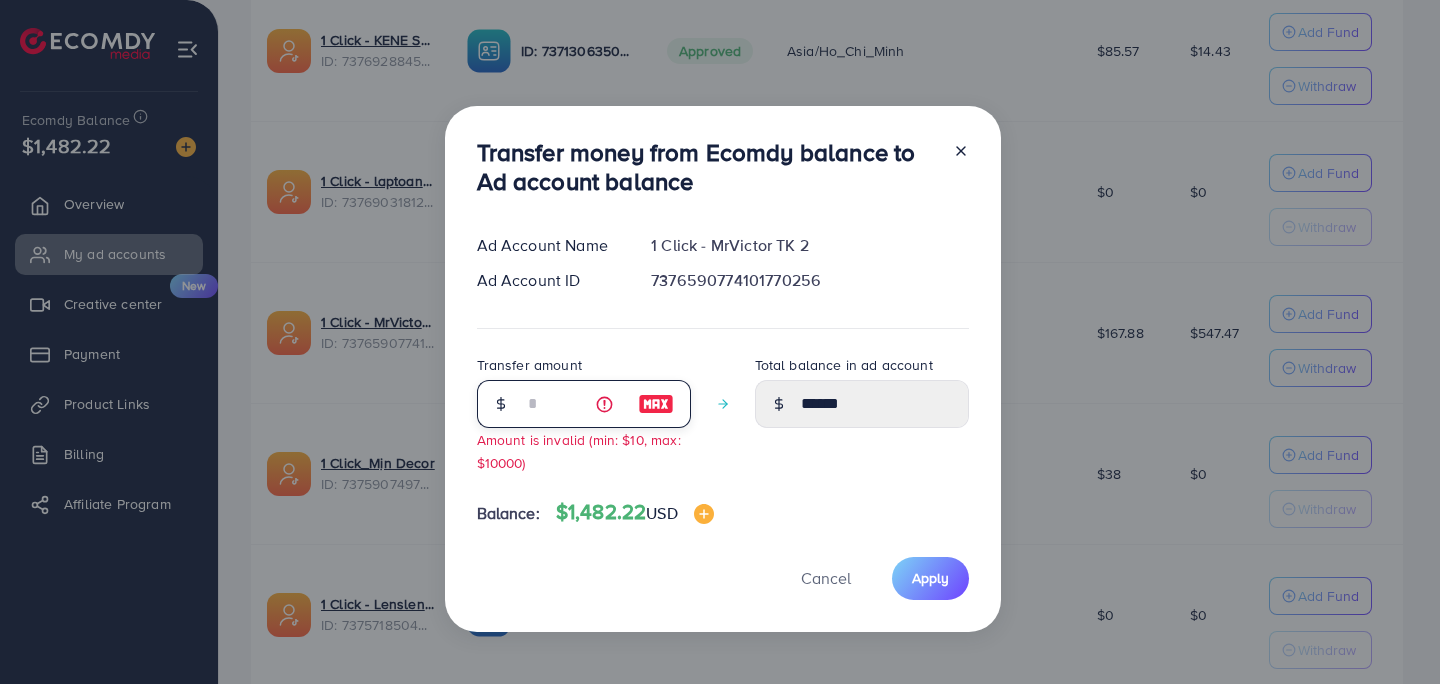 type on "******" 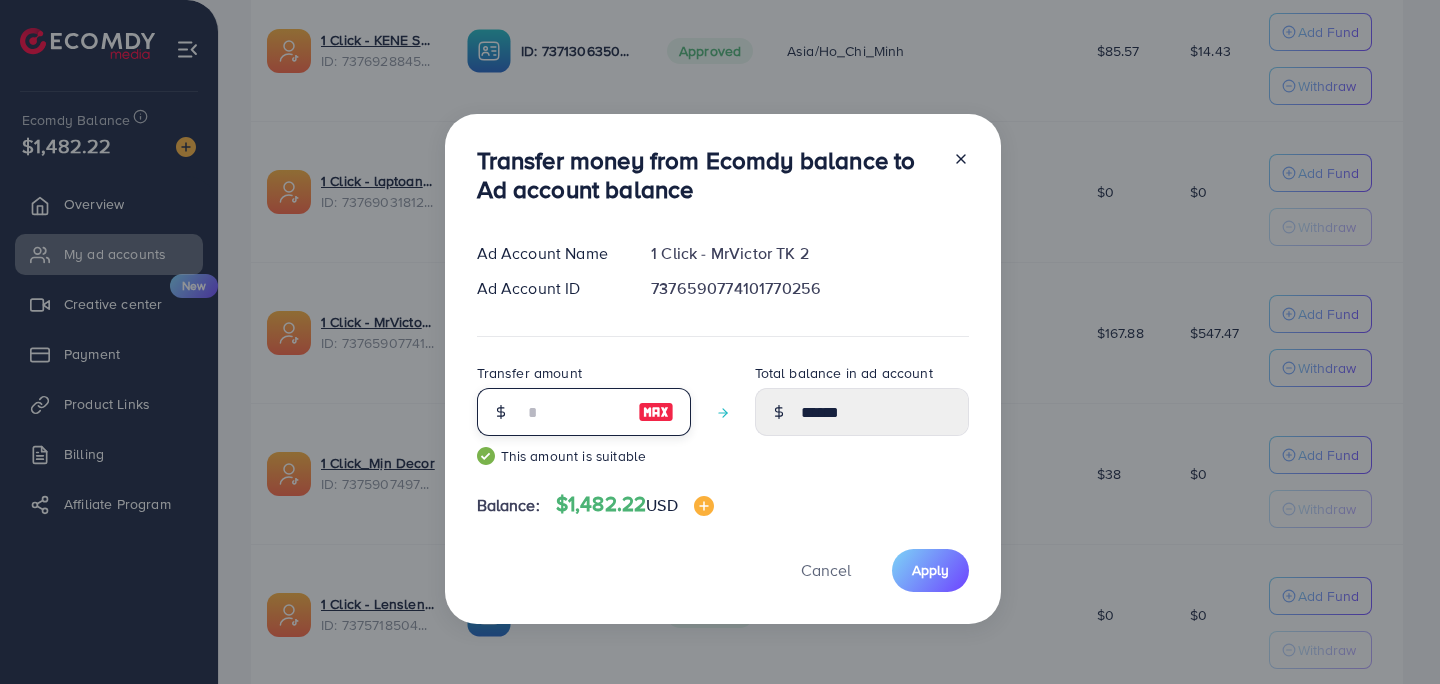 type on "******" 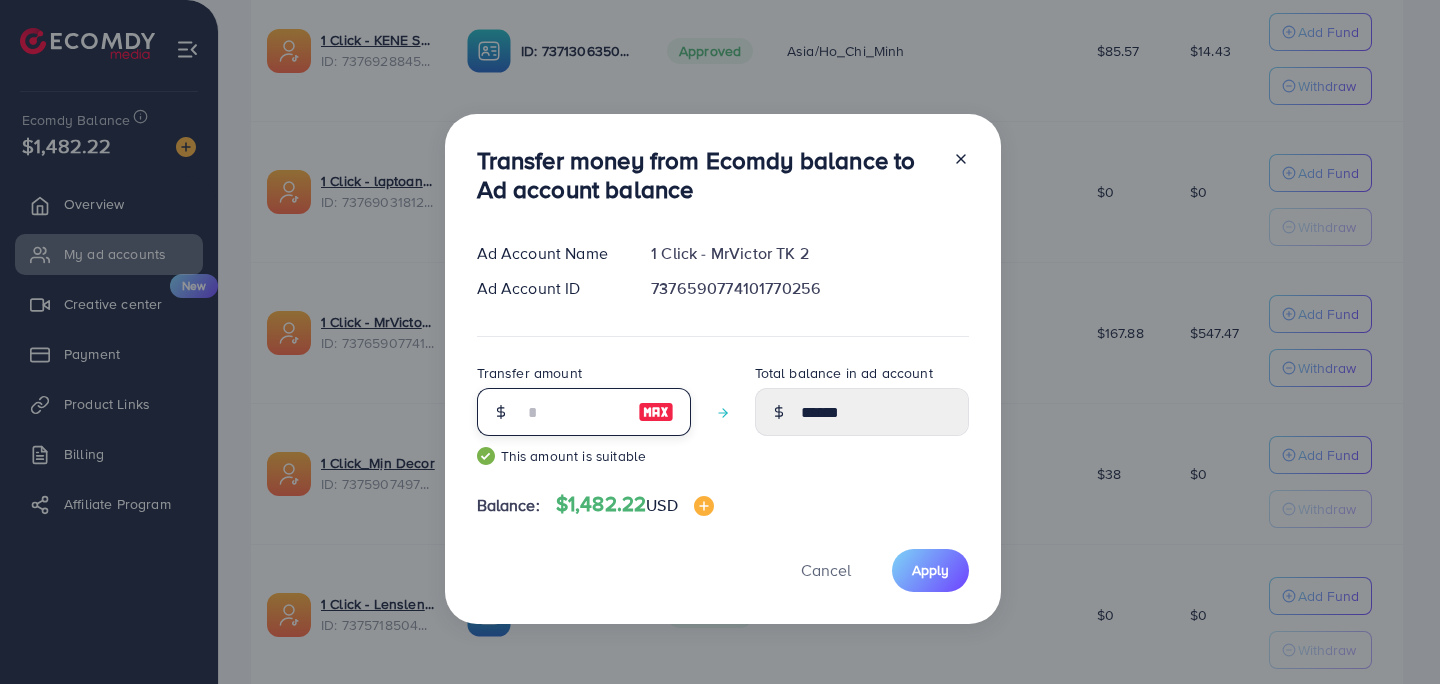 type on "***" 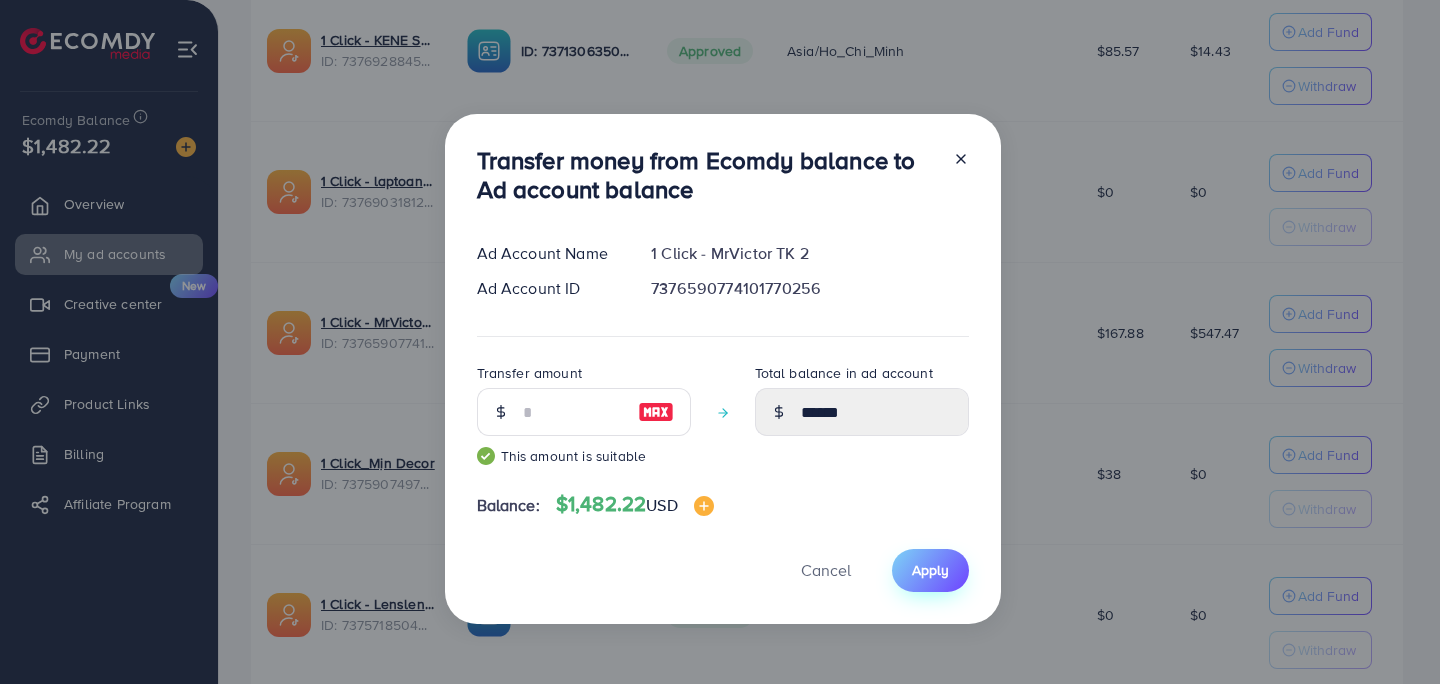 drag, startPoint x: 968, startPoint y: 569, endPoint x: 930, endPoint y: 567, distance: 38.052597 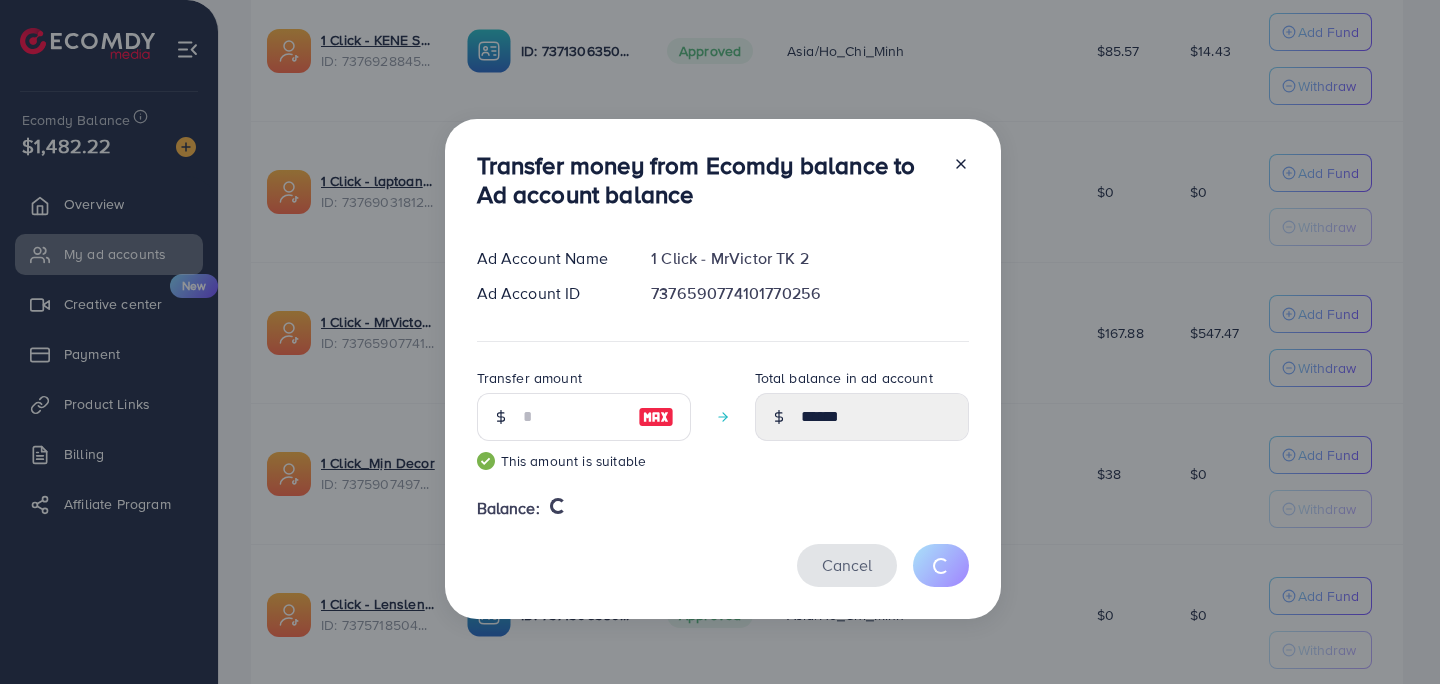 type 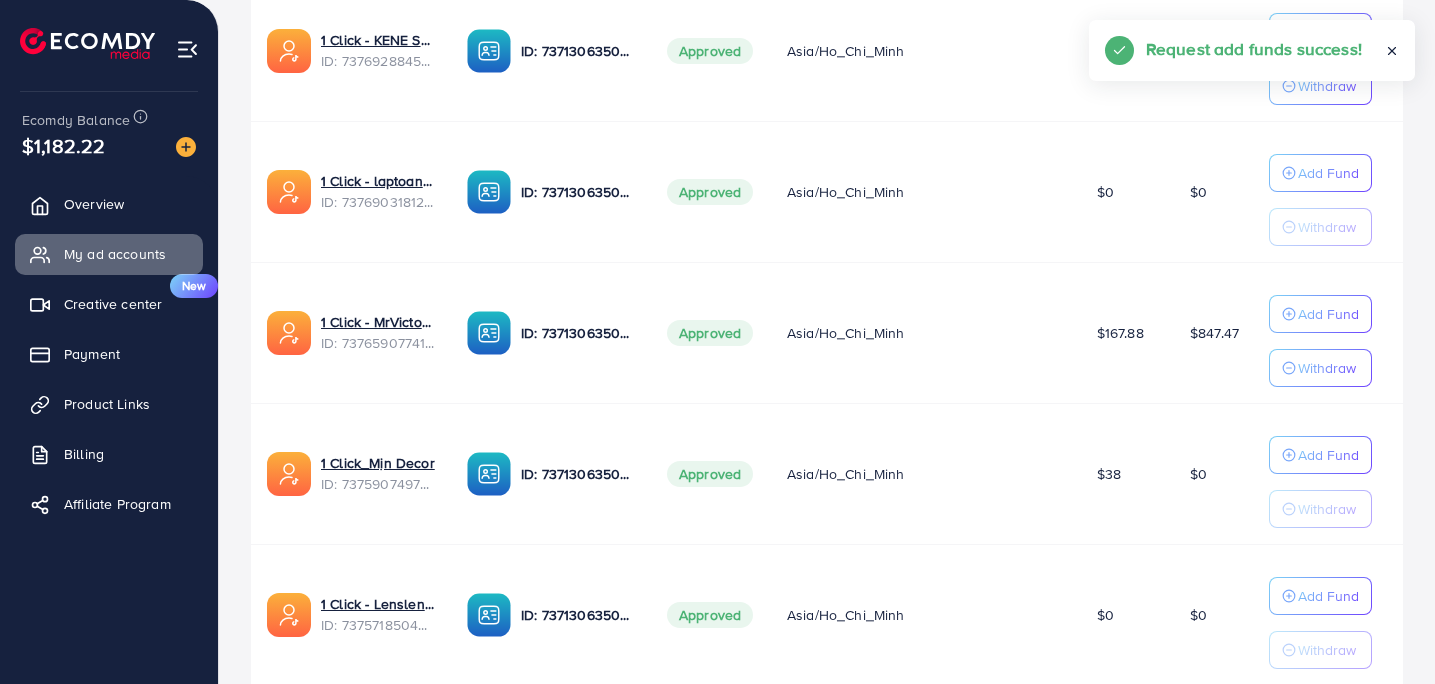 scroll, scrollTop: 205, scrollLeft: 0, axis: vertical 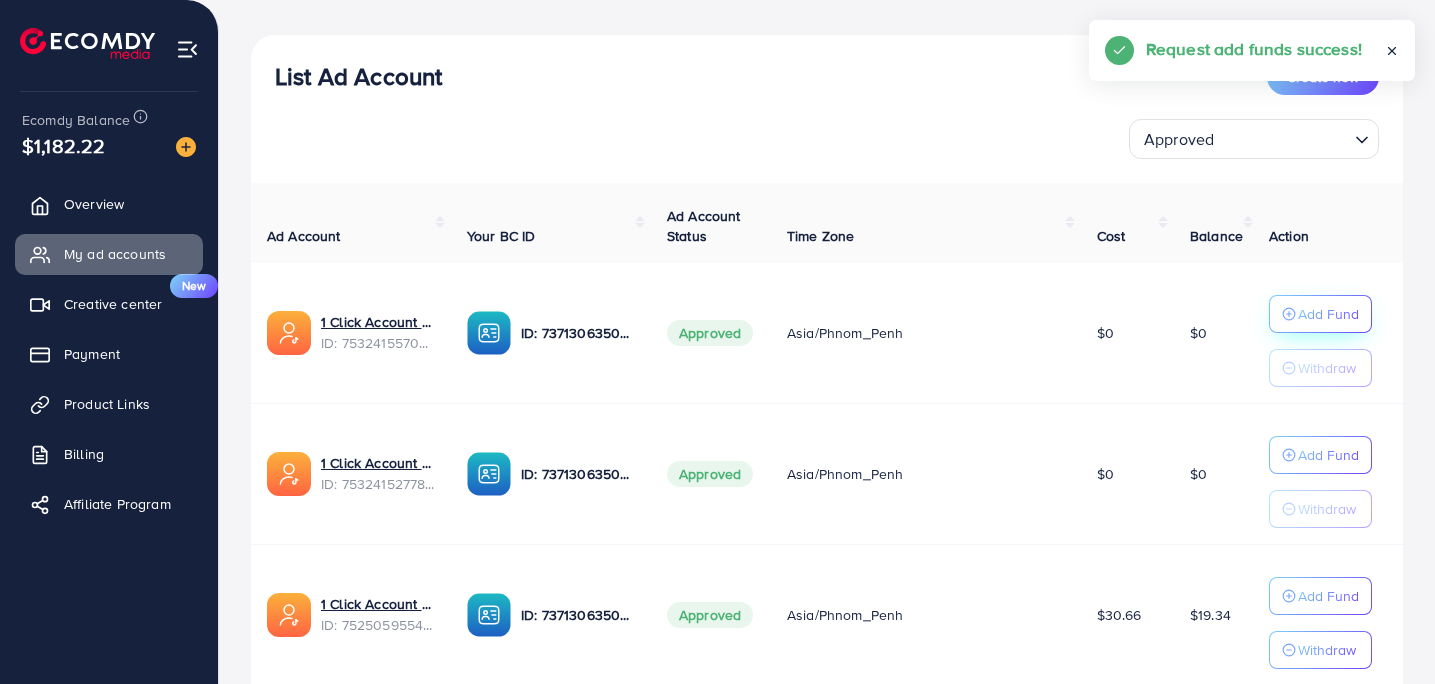 click on "Add Fund" at bounding box center (1328, 314) 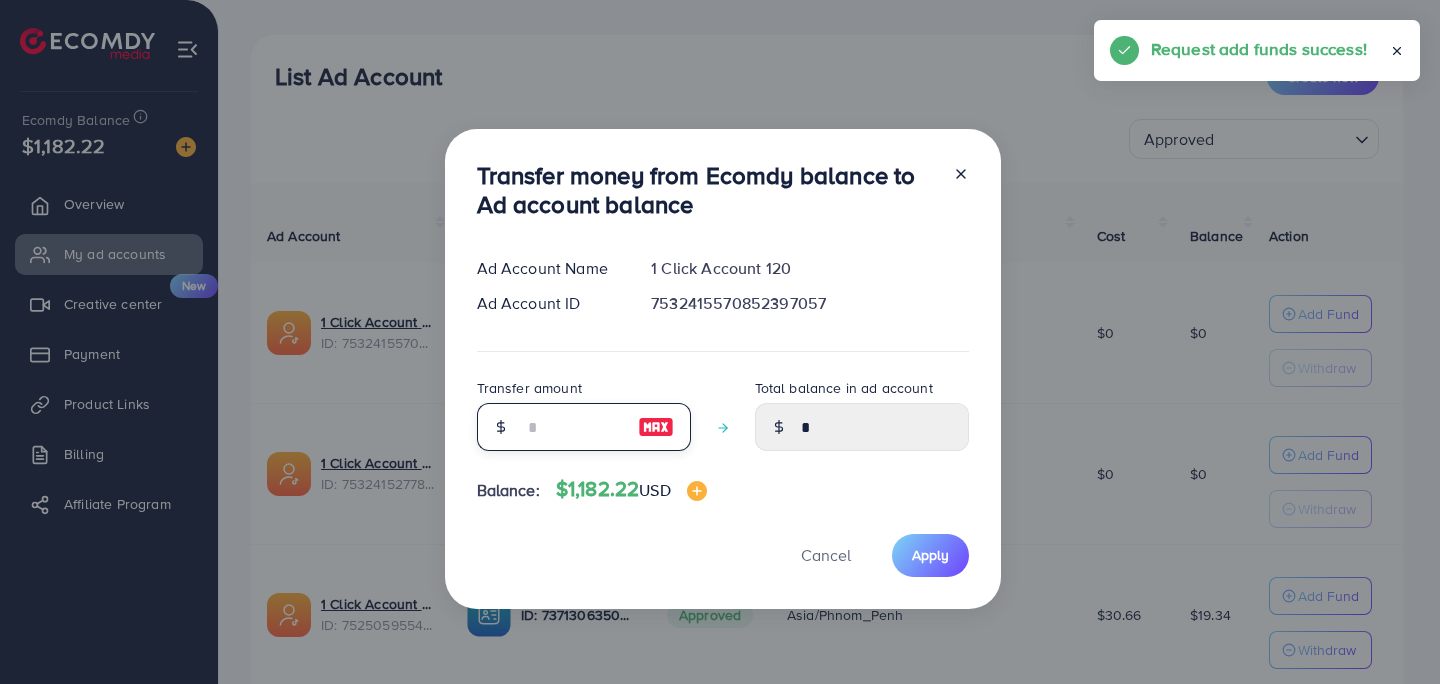 click at bounding box center [573, 427] 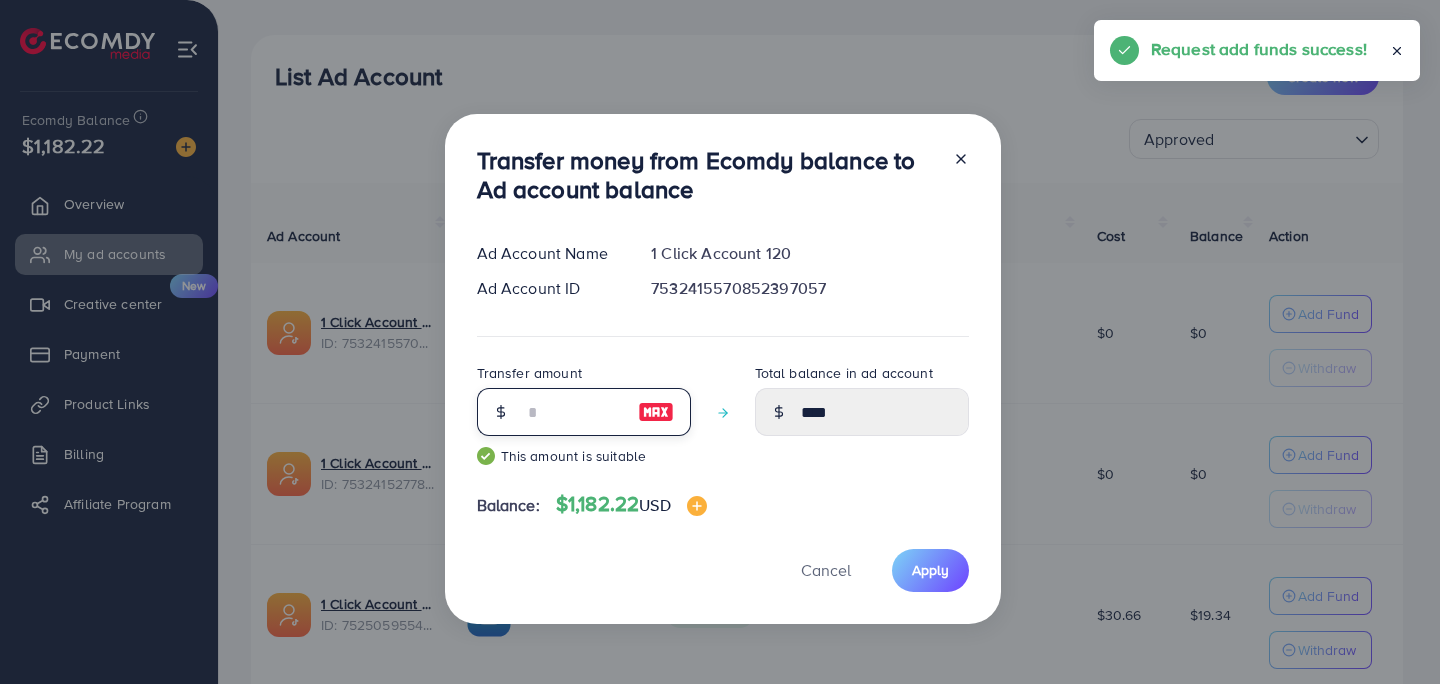 type on "**" 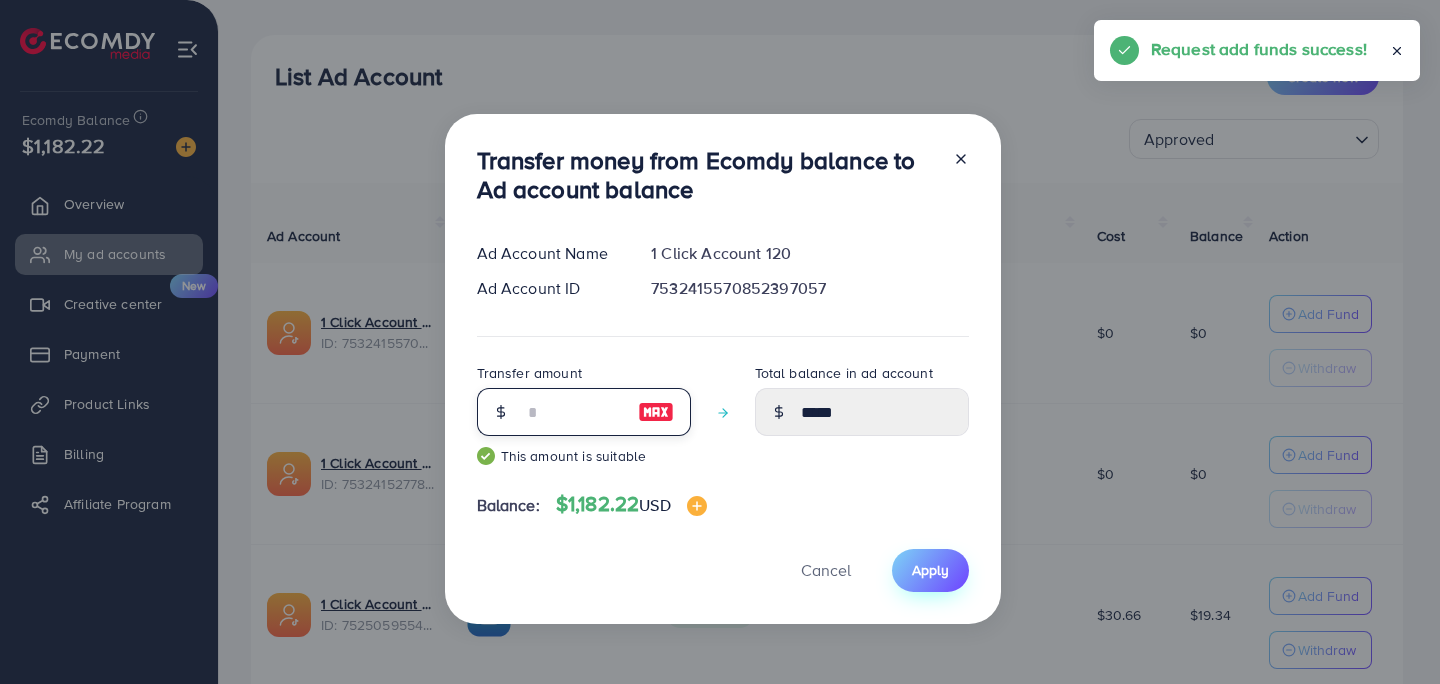 type on "**" 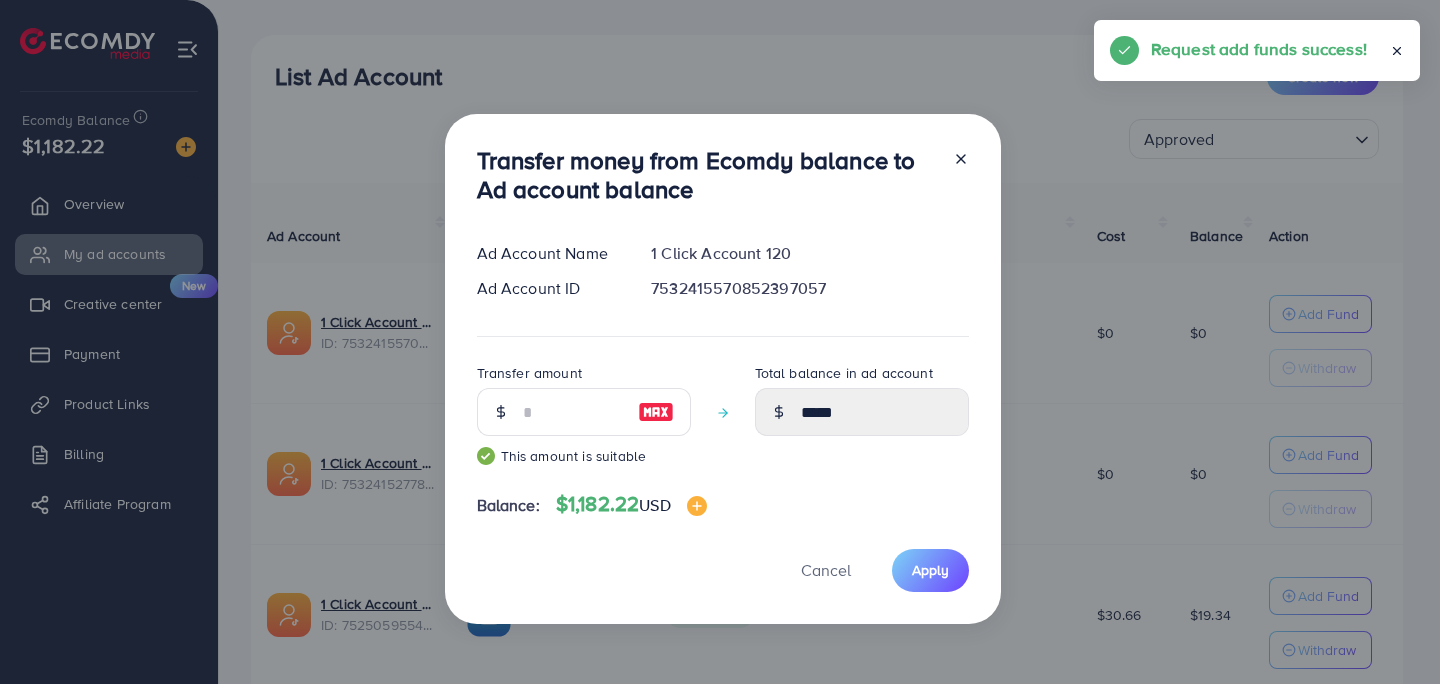 drag, startPoint x: 913, startPoint y: 556, endPoint x: 897, endPoint y: 550, distance: 17.088007 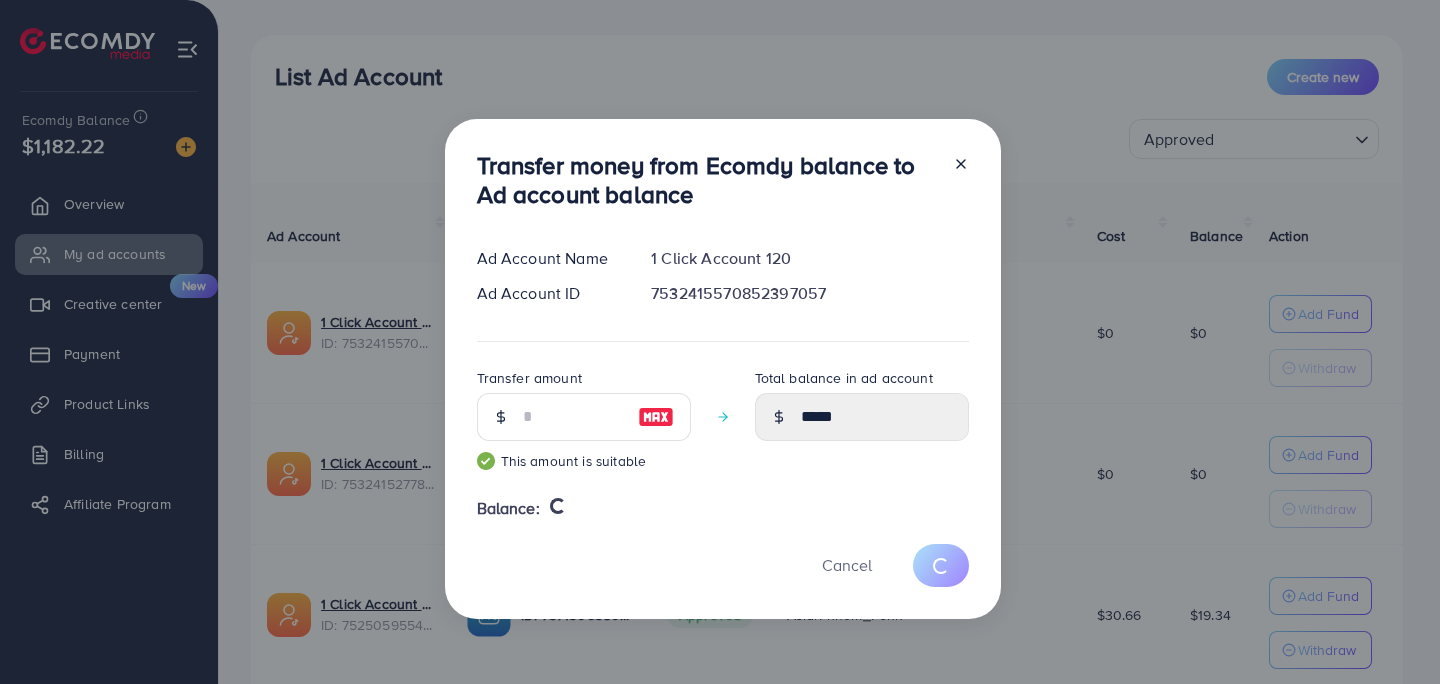 type 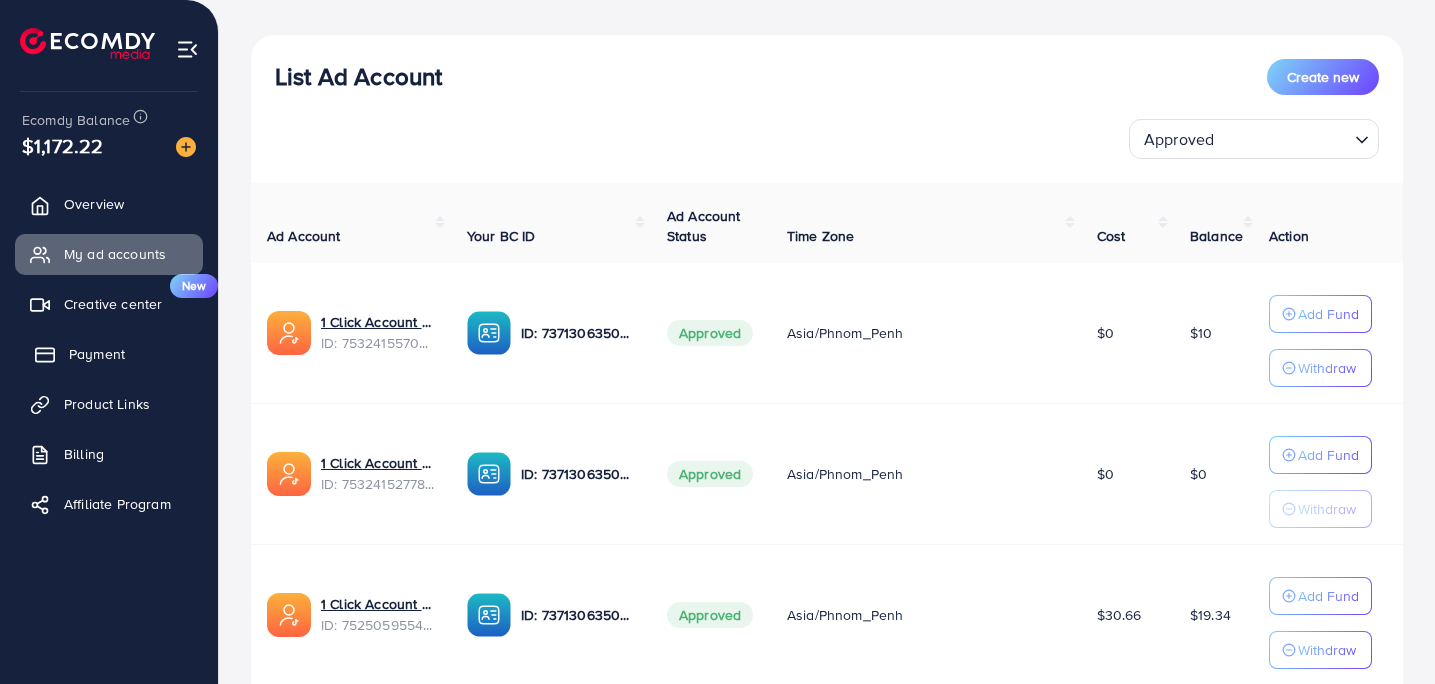 click on "Payment" at bounding box center (109, 354) 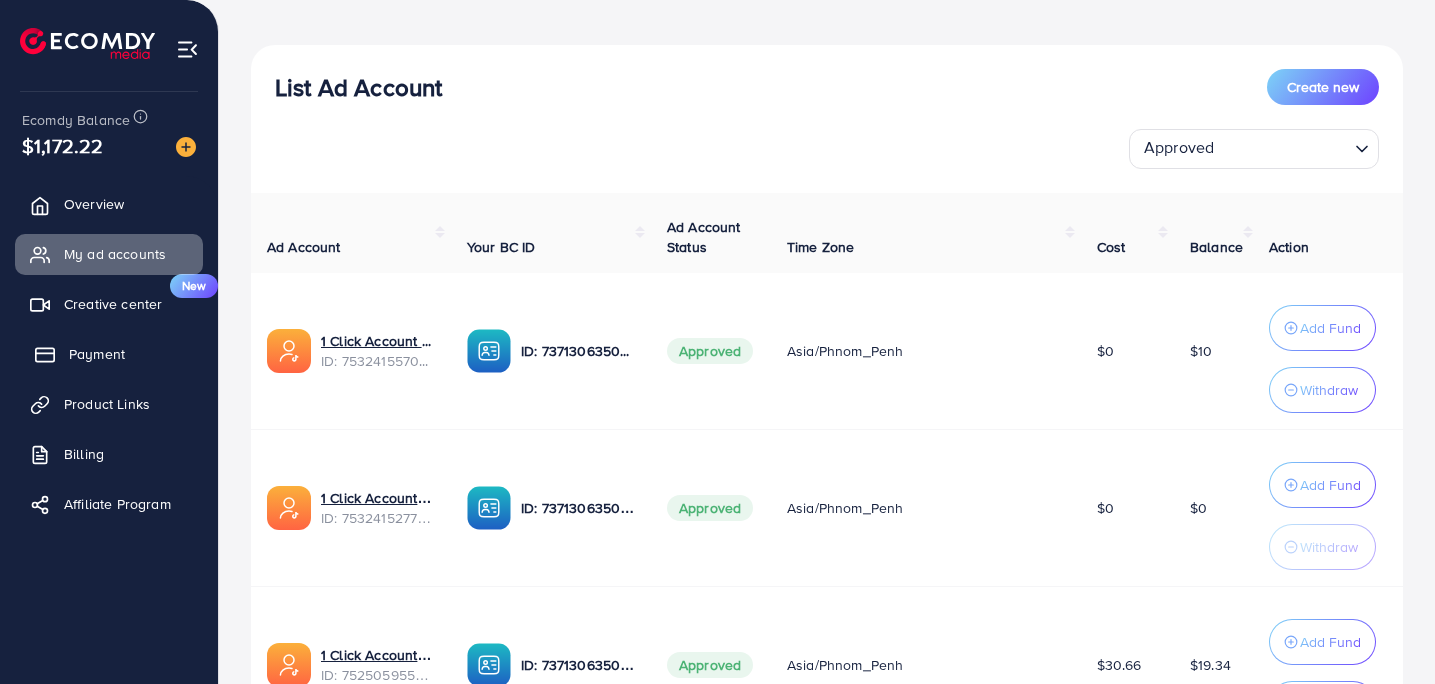 scroll, scrollTop: 0, scrollLeft: 0, axis: both 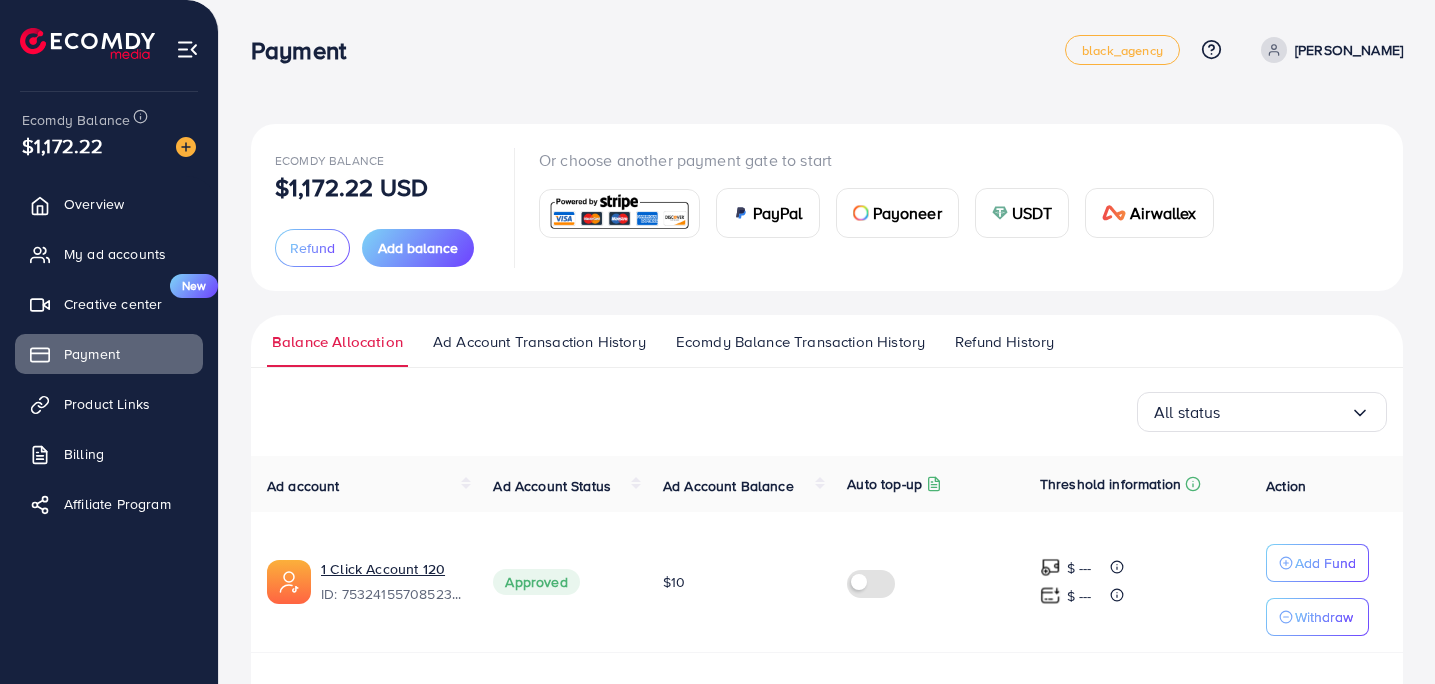 click on "Balance Allocation  Ad Account Transaction History   Ecomdy Balance Transaction History  Refund History" at bounding box center [827, 341] 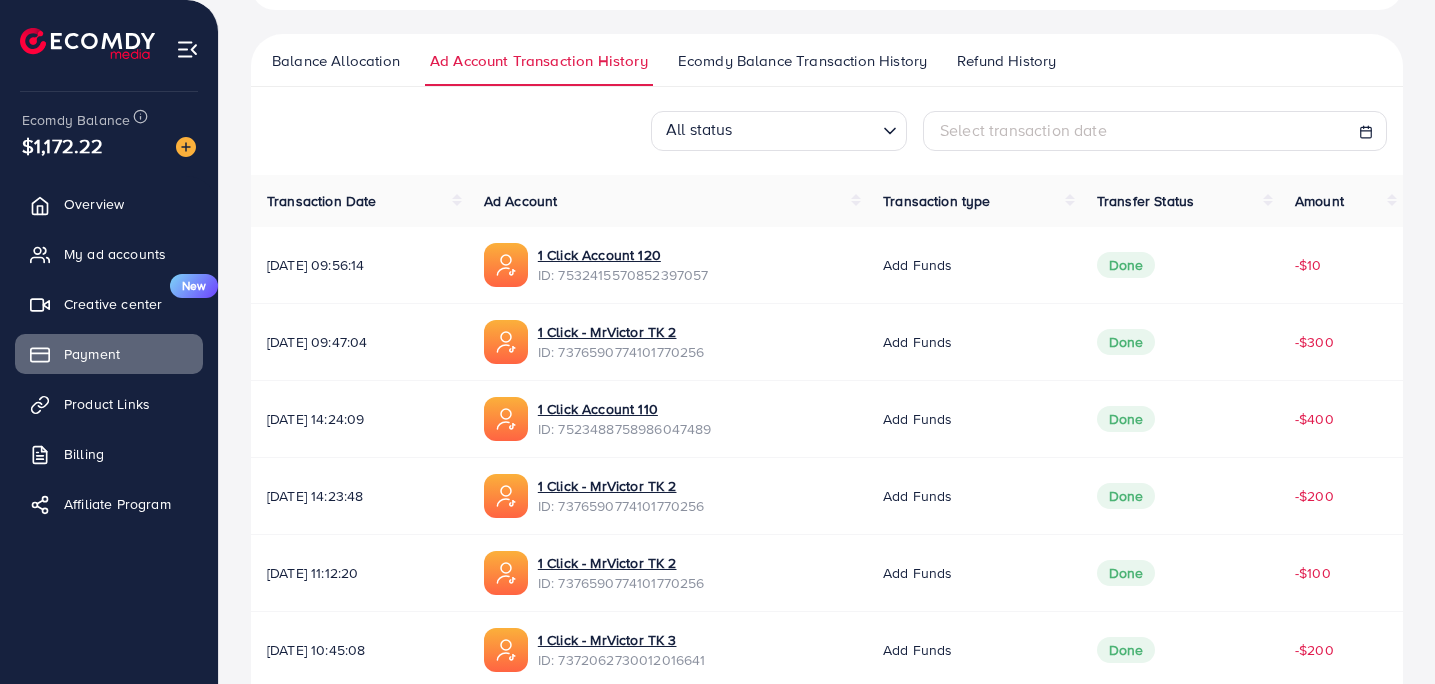 scroll, scrollTop: 0, scrollLeft: 0, axis: both 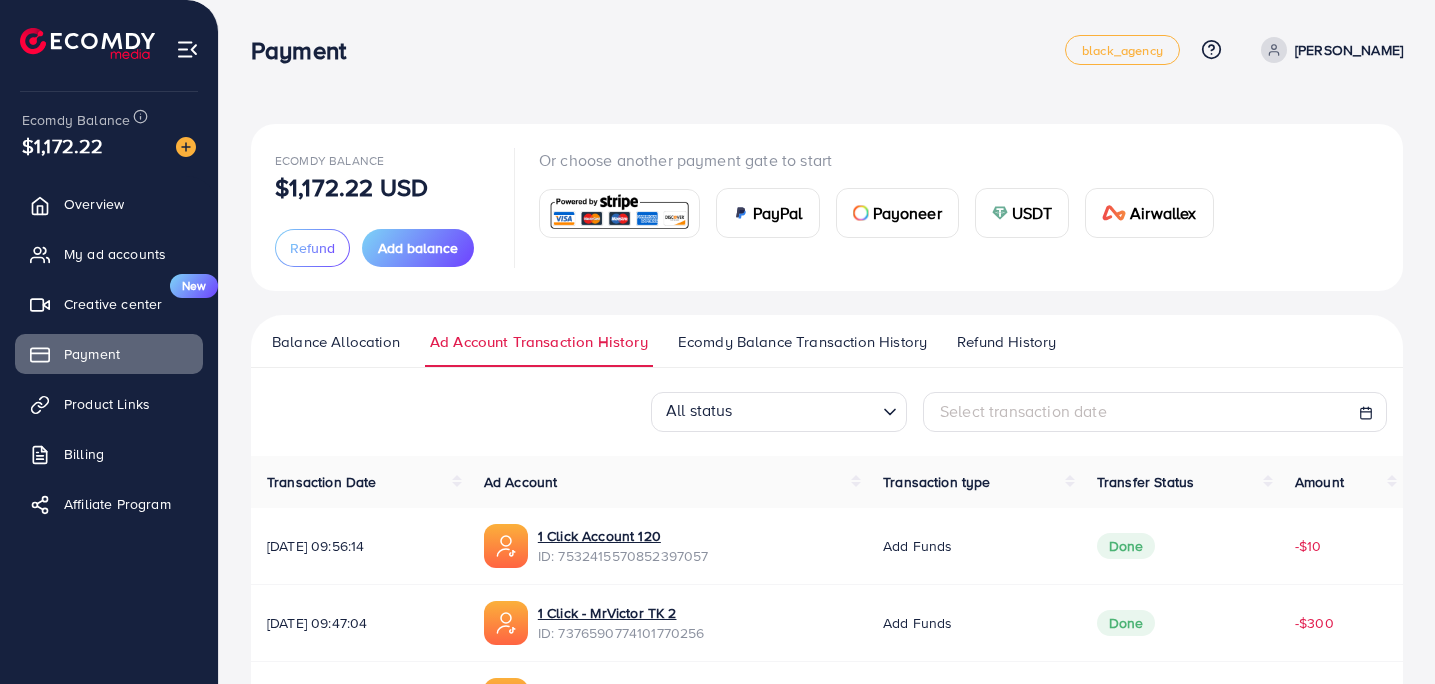 click on "Select transaction date" at bounding box center (1155, 412) 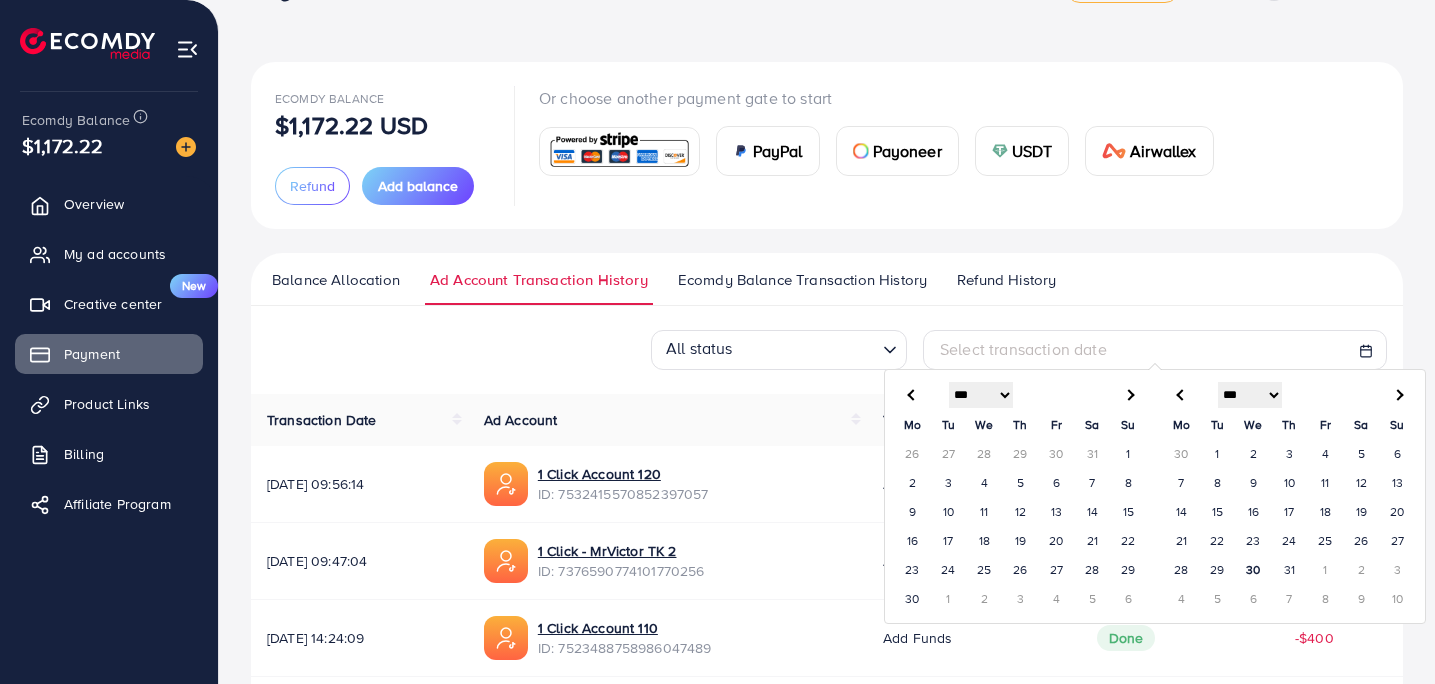 scroll, scrollTop: 61, scrollLeft: 0, axis: vertical 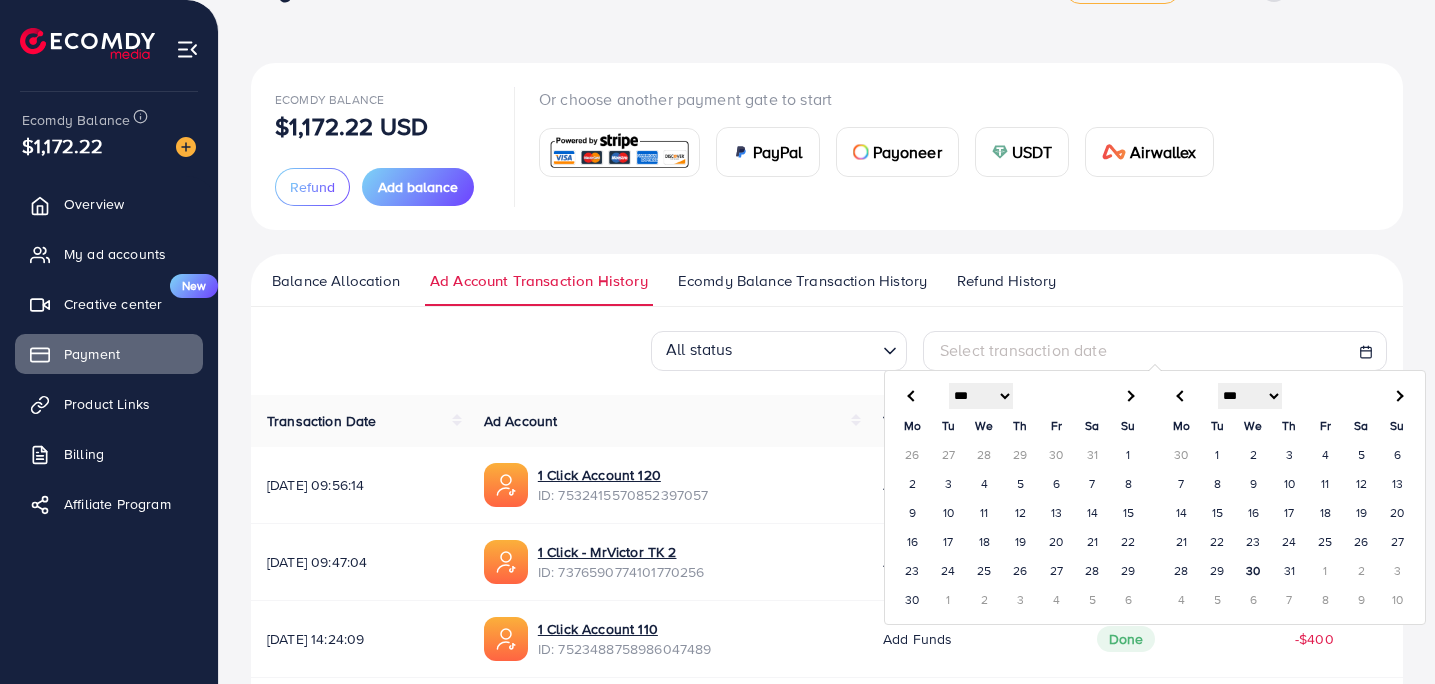 drag, startPoint x: 1180, startPoint y: 567, endPoint x: 1208, endPoint y: 570, distance: 28.160255 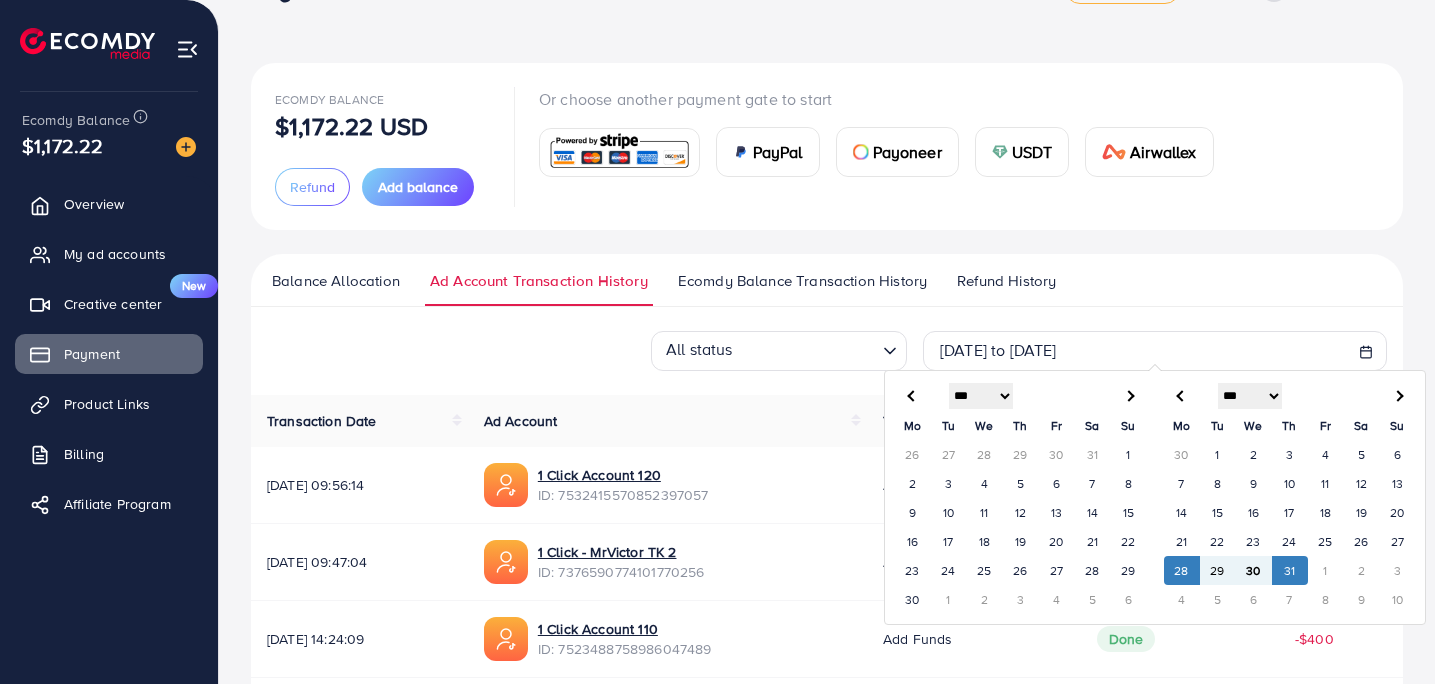 click on "31" at bounding box center [1290, 570] 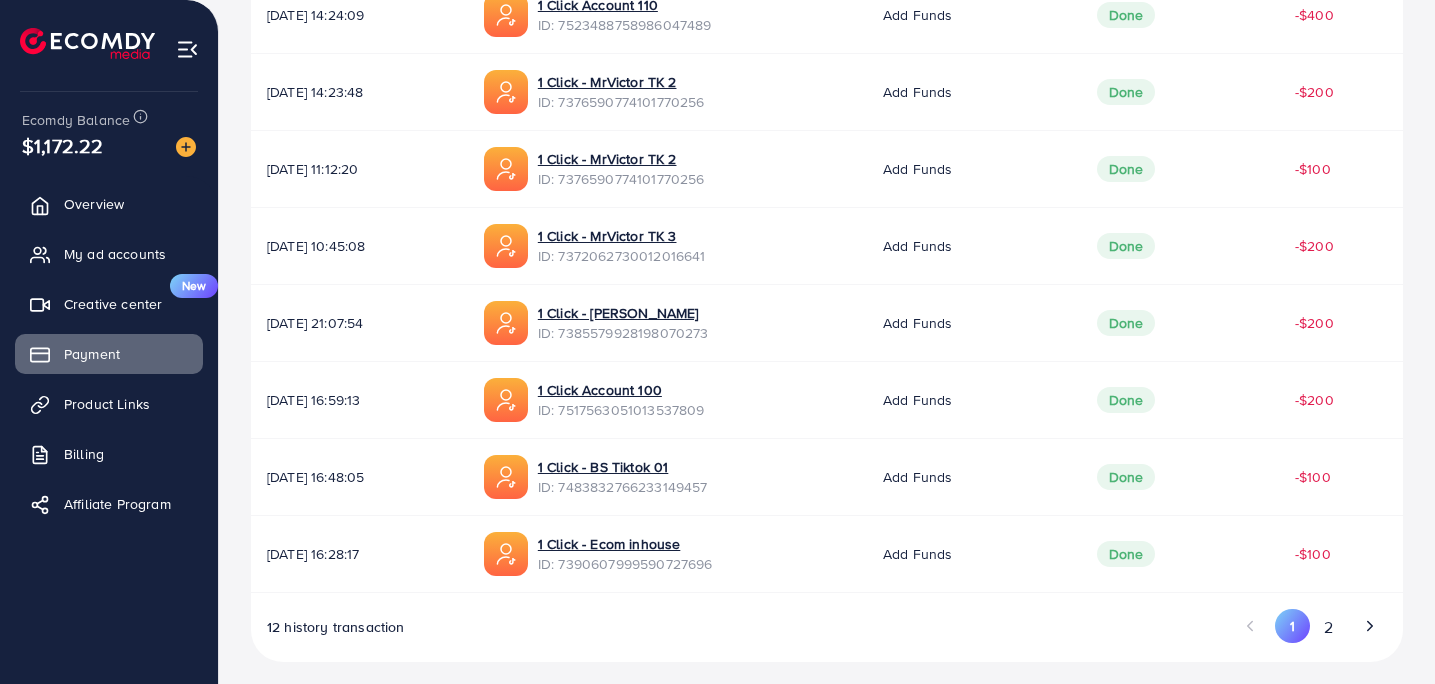 scroll, scrollTop: 695, scrollLeft: 0, axis: vertical 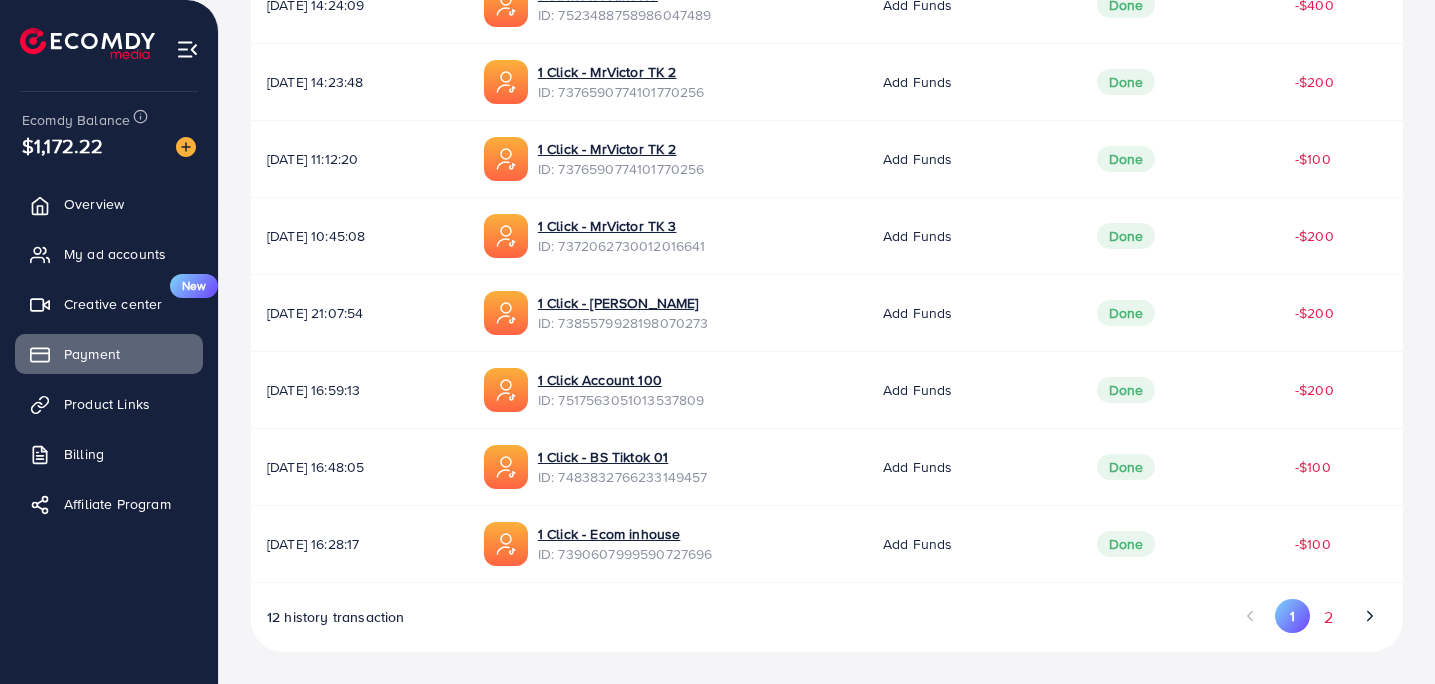 click on "2" at bounding box center (1328, 617) 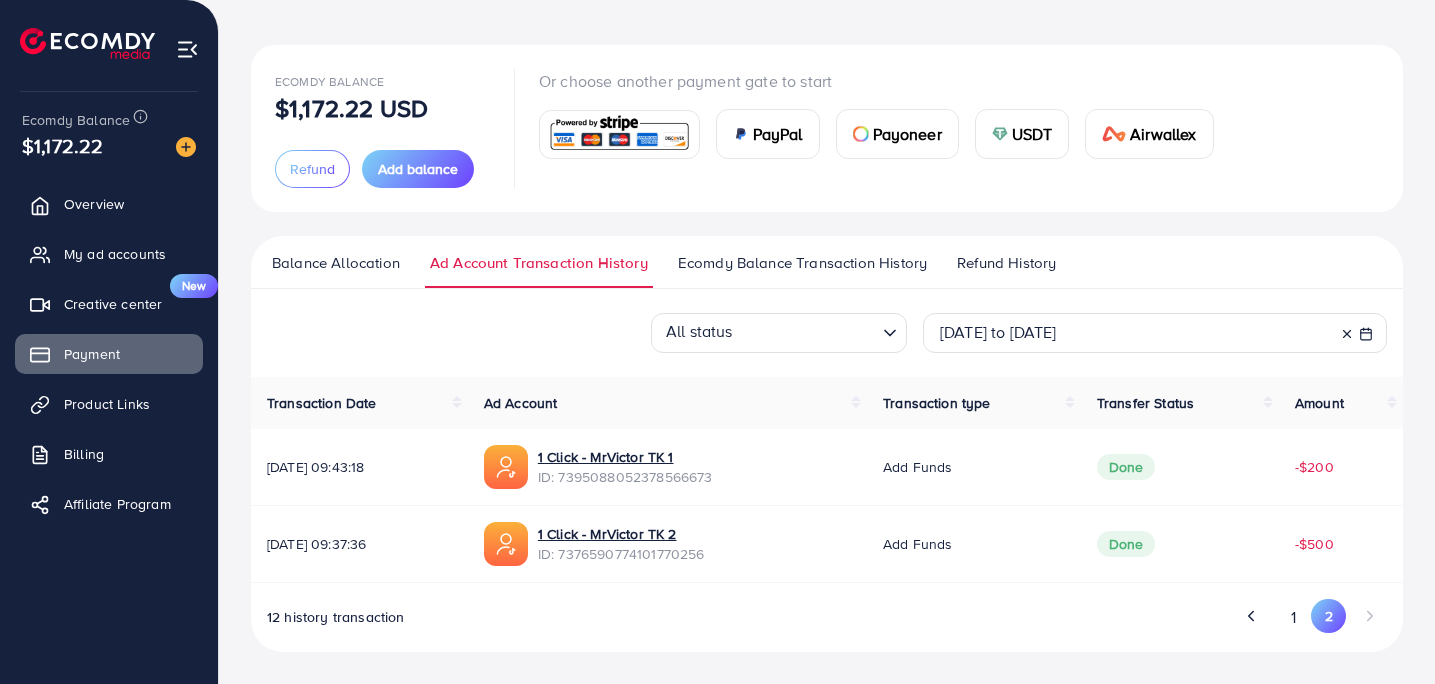 scroll, scrollTop: 79, scrollLeft: 0, axis: vertical 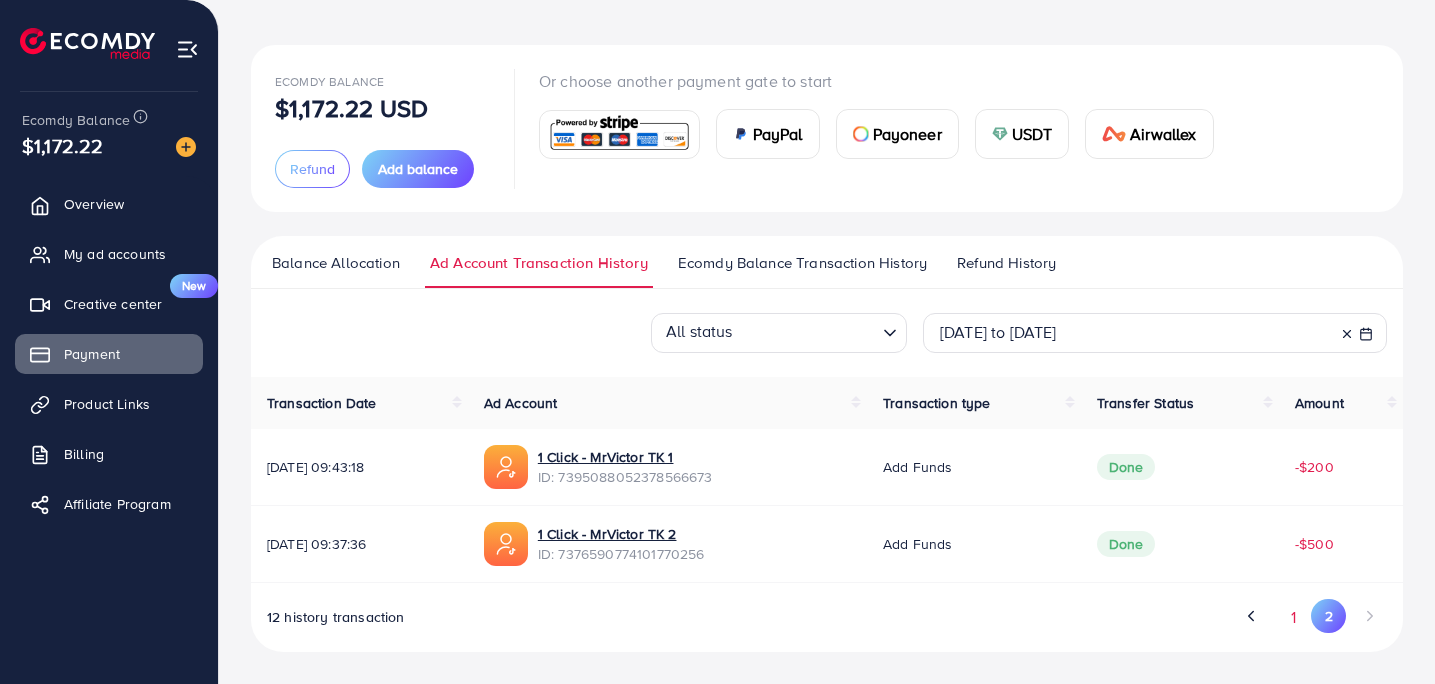 click on "1" at bounding box center (1293, 617) 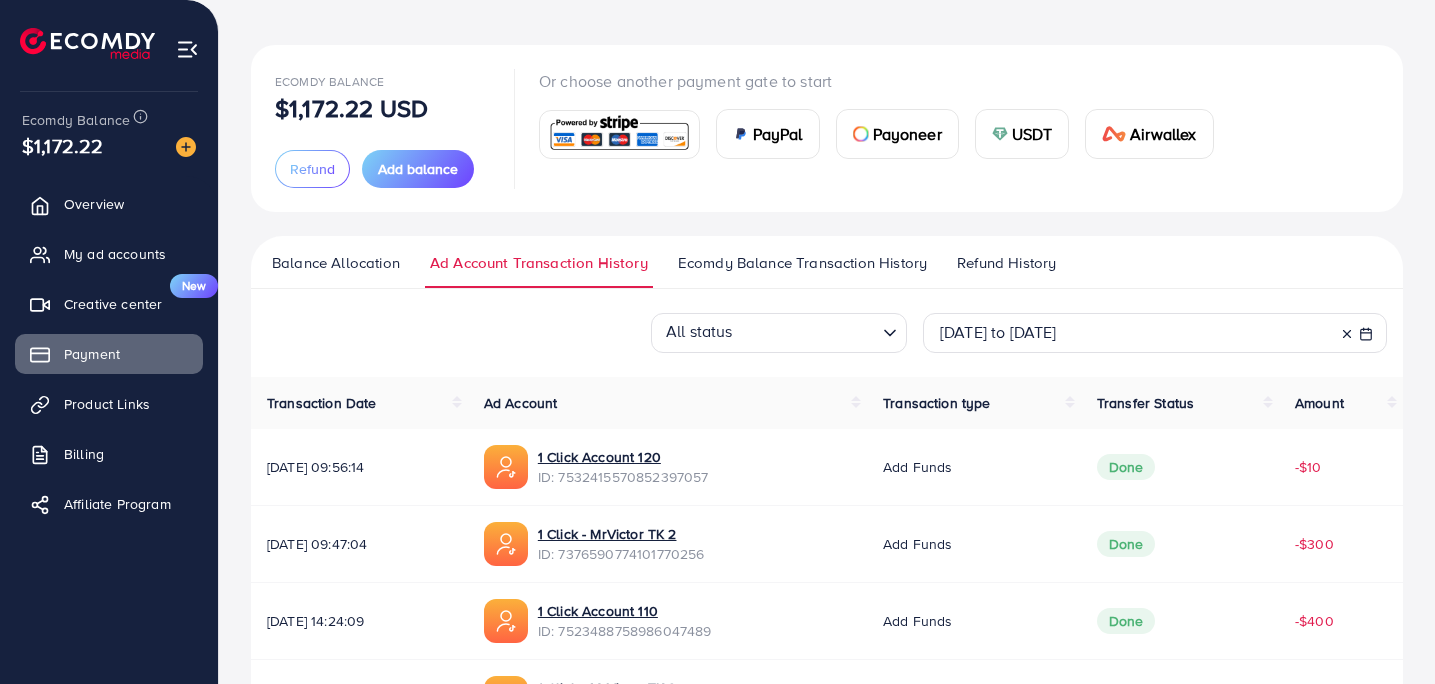 scroll, scrollTop: 695, scrollLeft: 0, axis: vertical 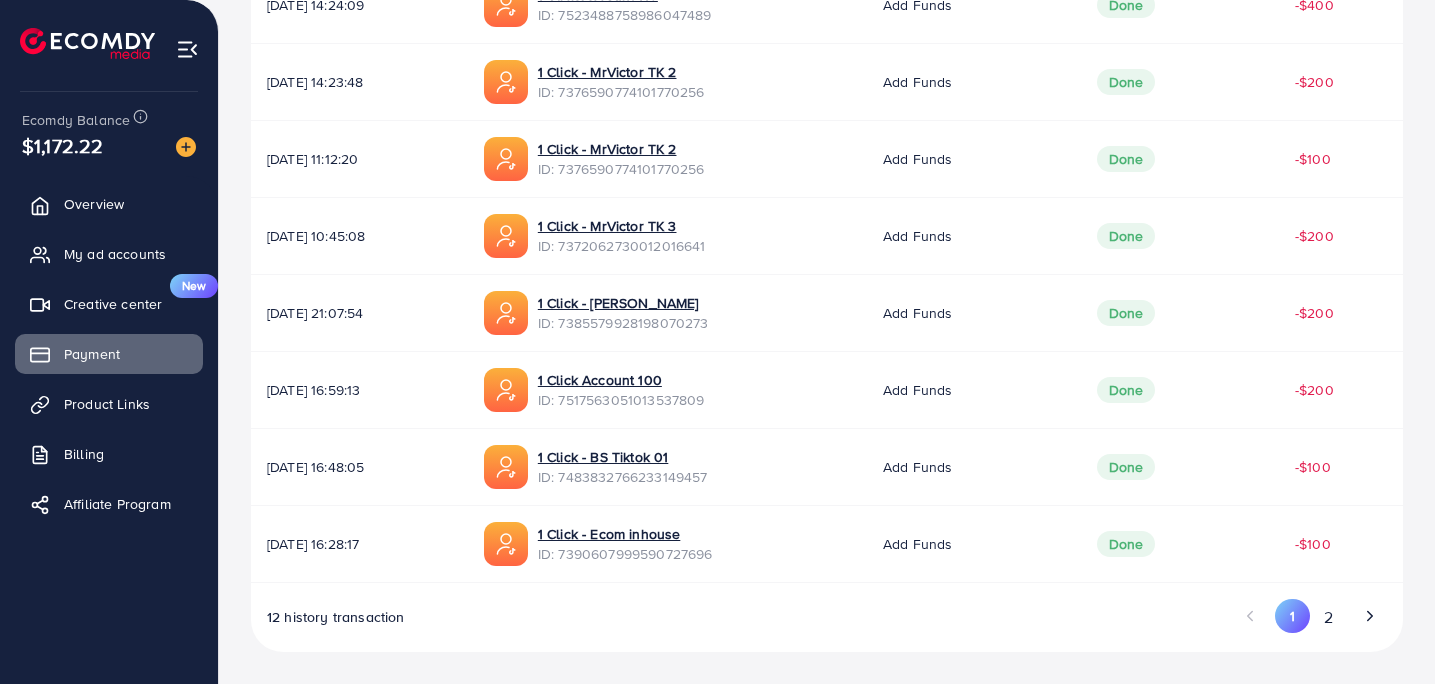 click on "ID: 7390607999590727696" at bounding box center (625, 554) 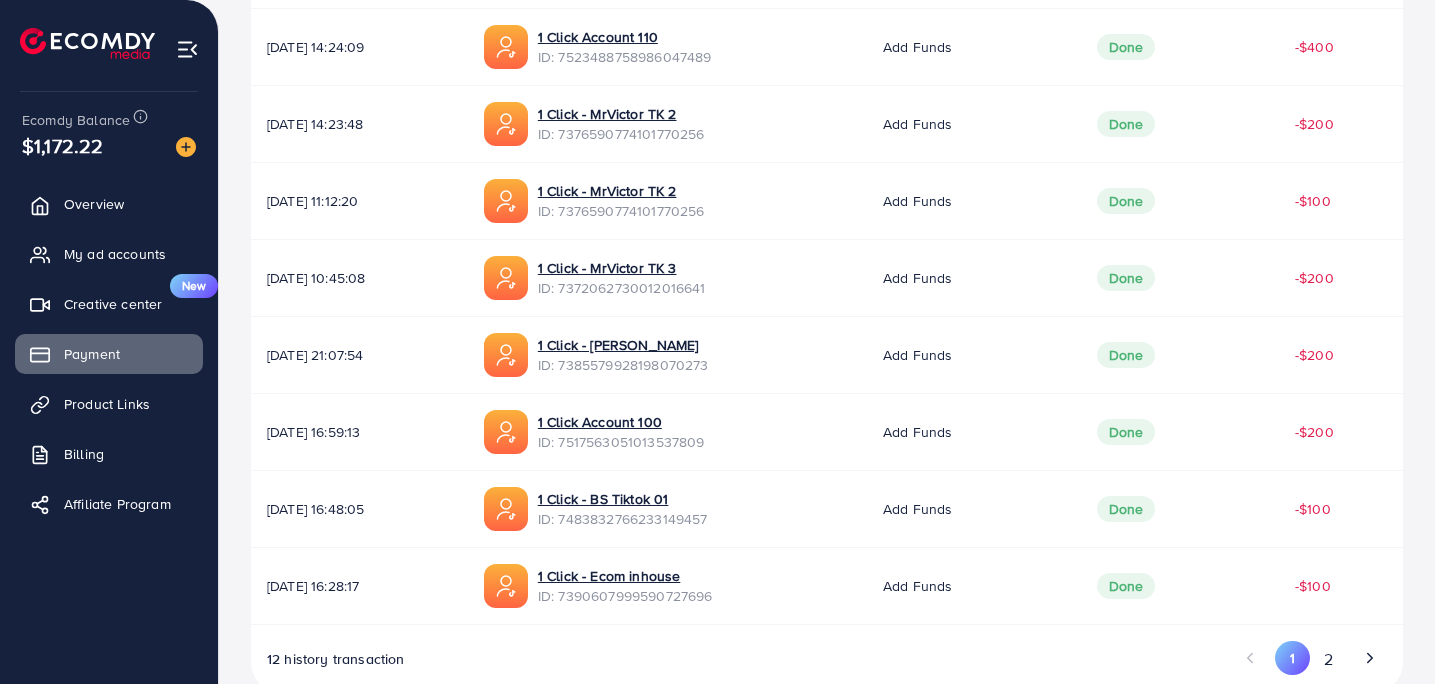 scroll, scrollTop: 651, scrollLeft: 0, axis: vertical 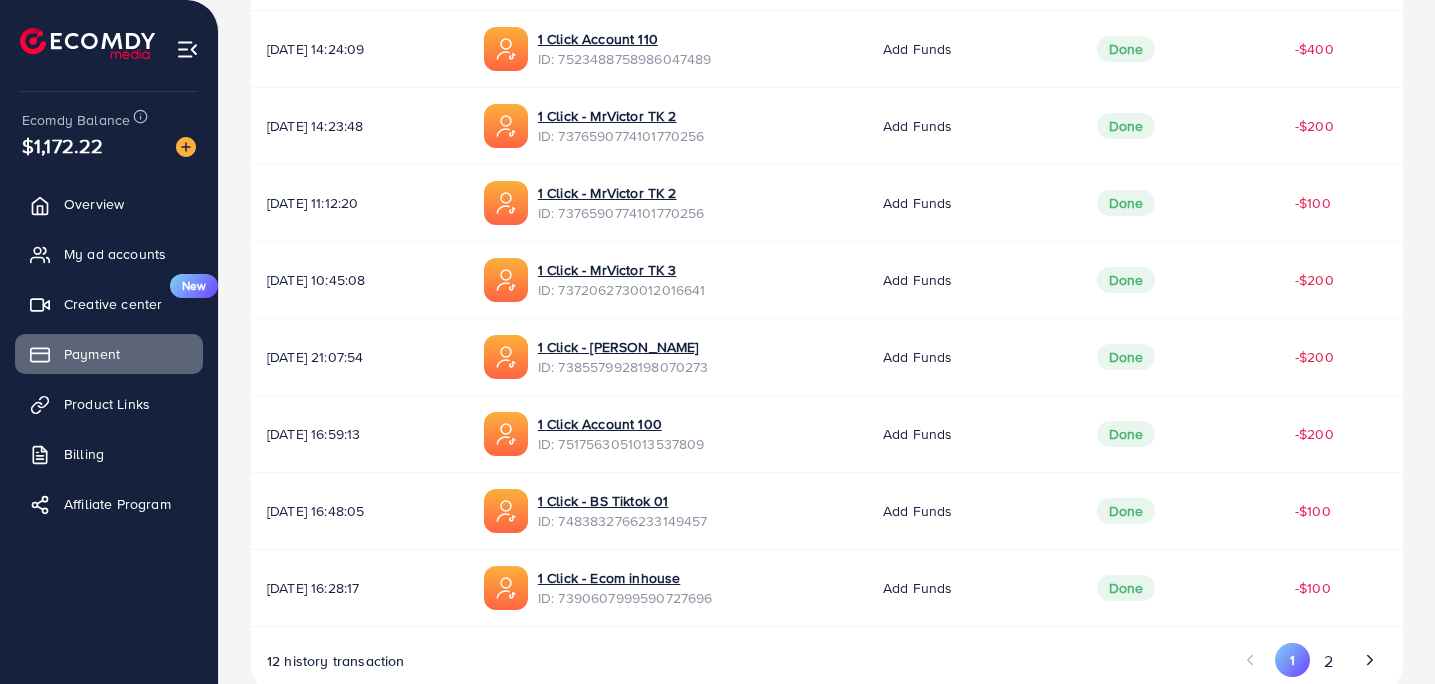 click on "ID: 7376590774101770256" at bounding box center (621, 136) 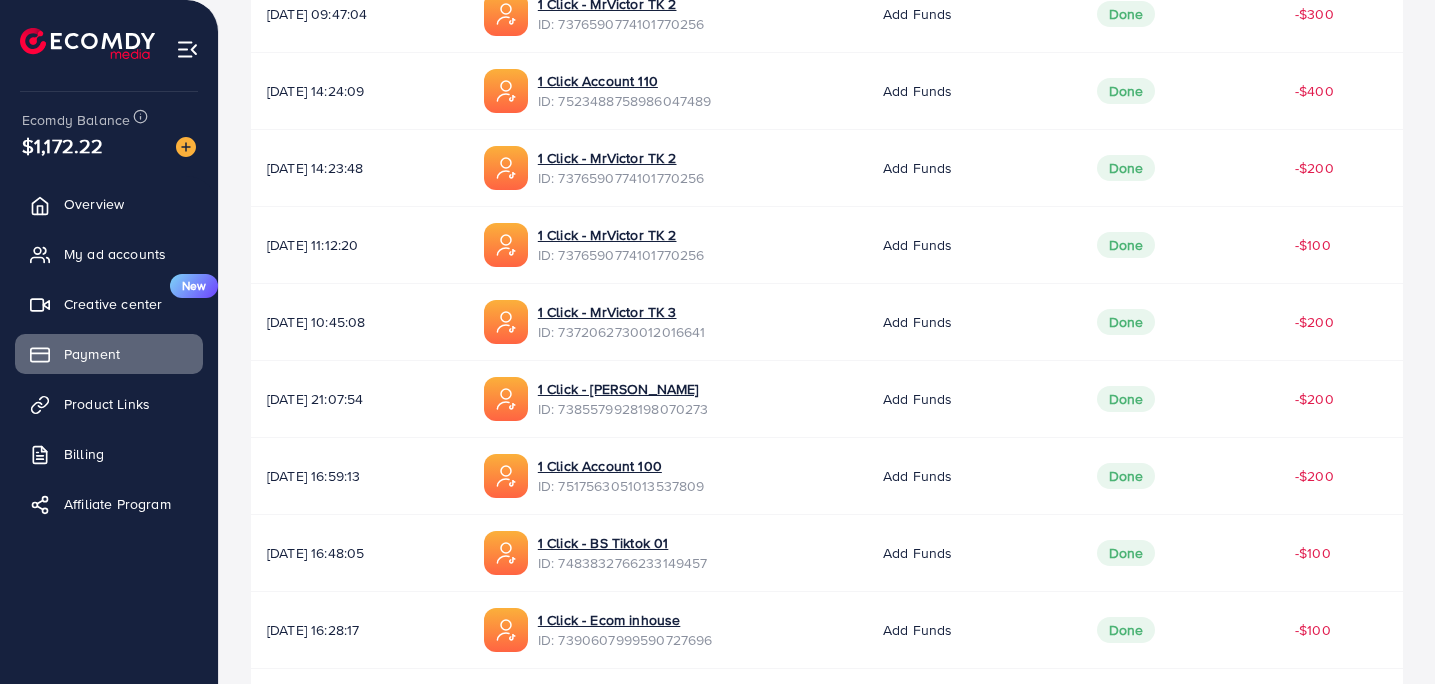 click on "ID: 7523488758986047489" at bounding box center (625, 101) 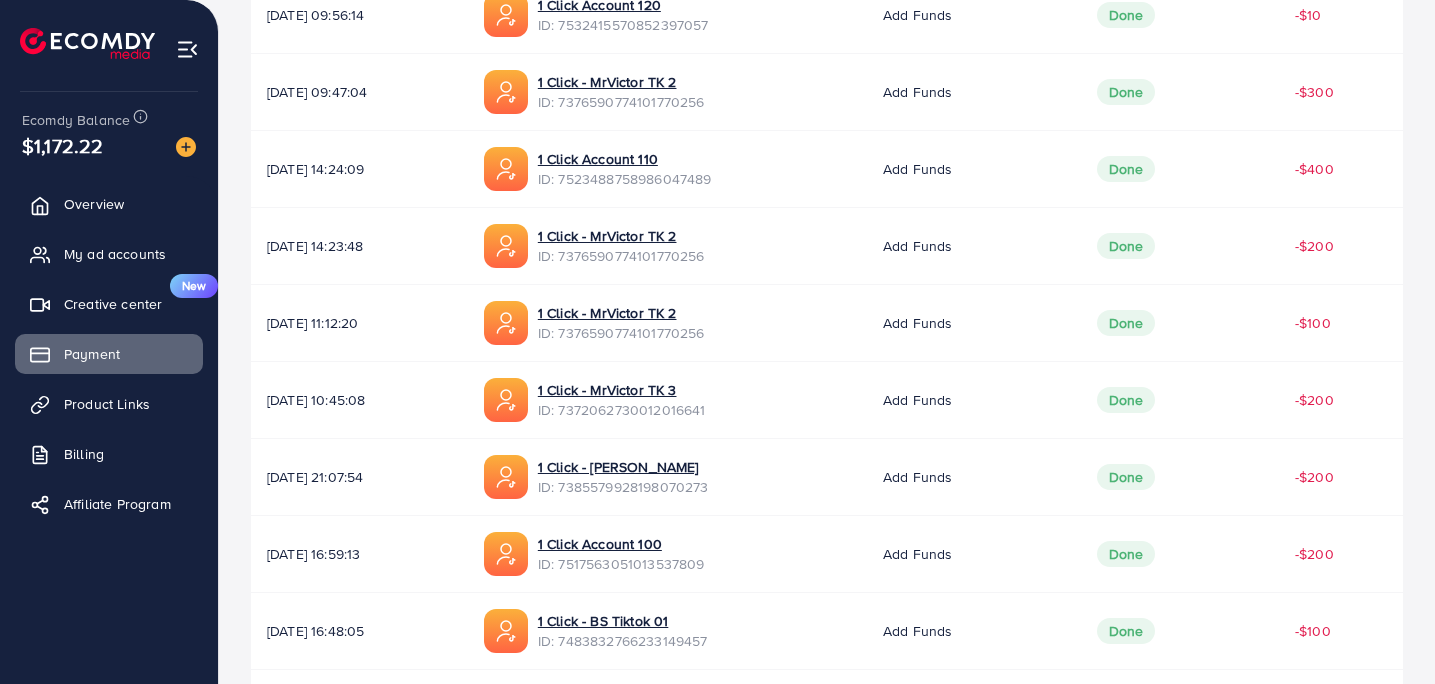 scroll, scrollTop: 522, scrollLeft: 0, axis: vertical 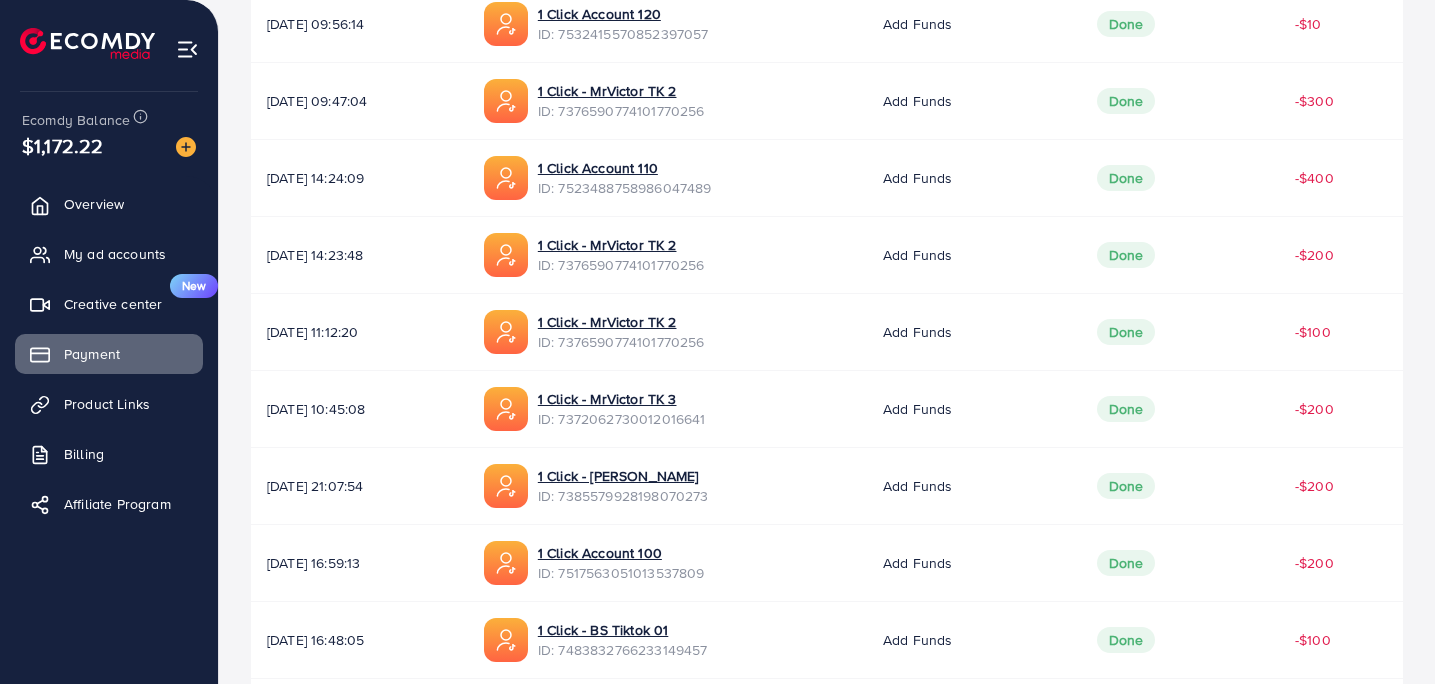 click on "ID: 7376590774101770256" at bounding box center (621, 111) 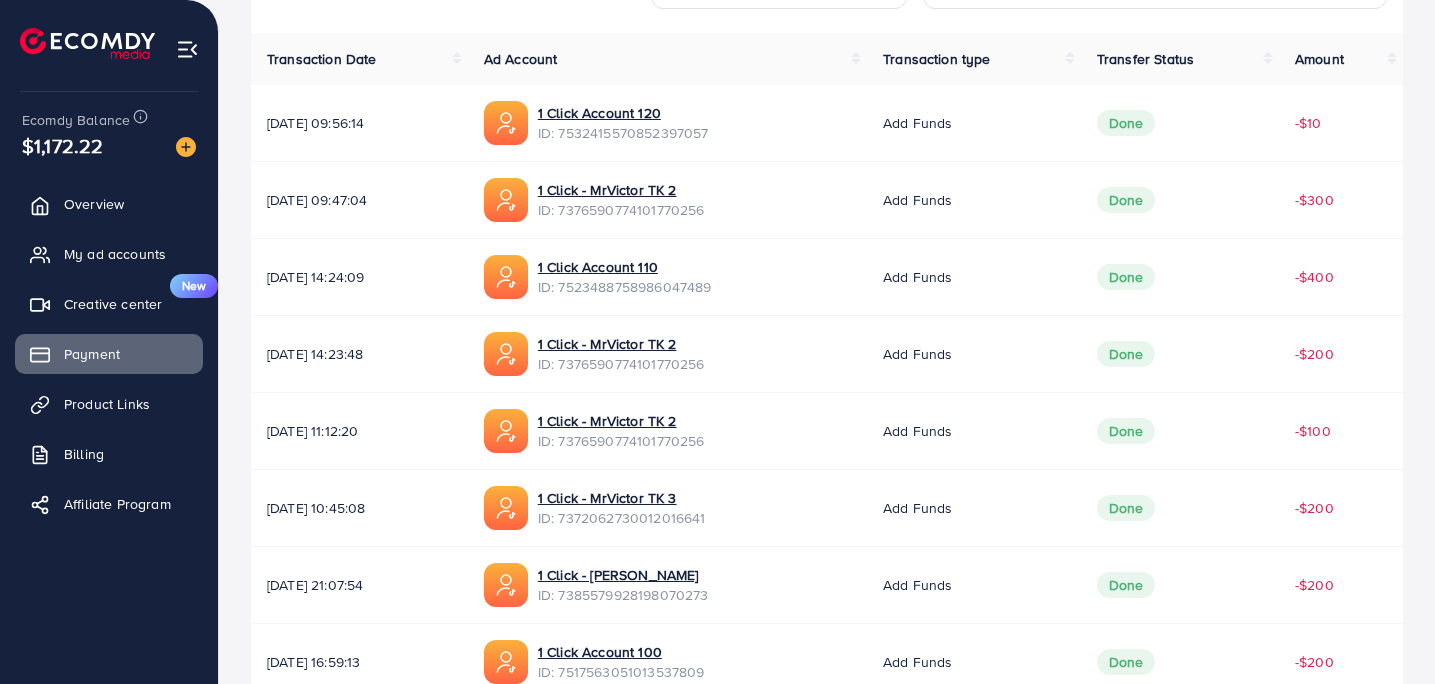 scroll, scrollTop: 391, scrollLeft: 0, axis: vertical 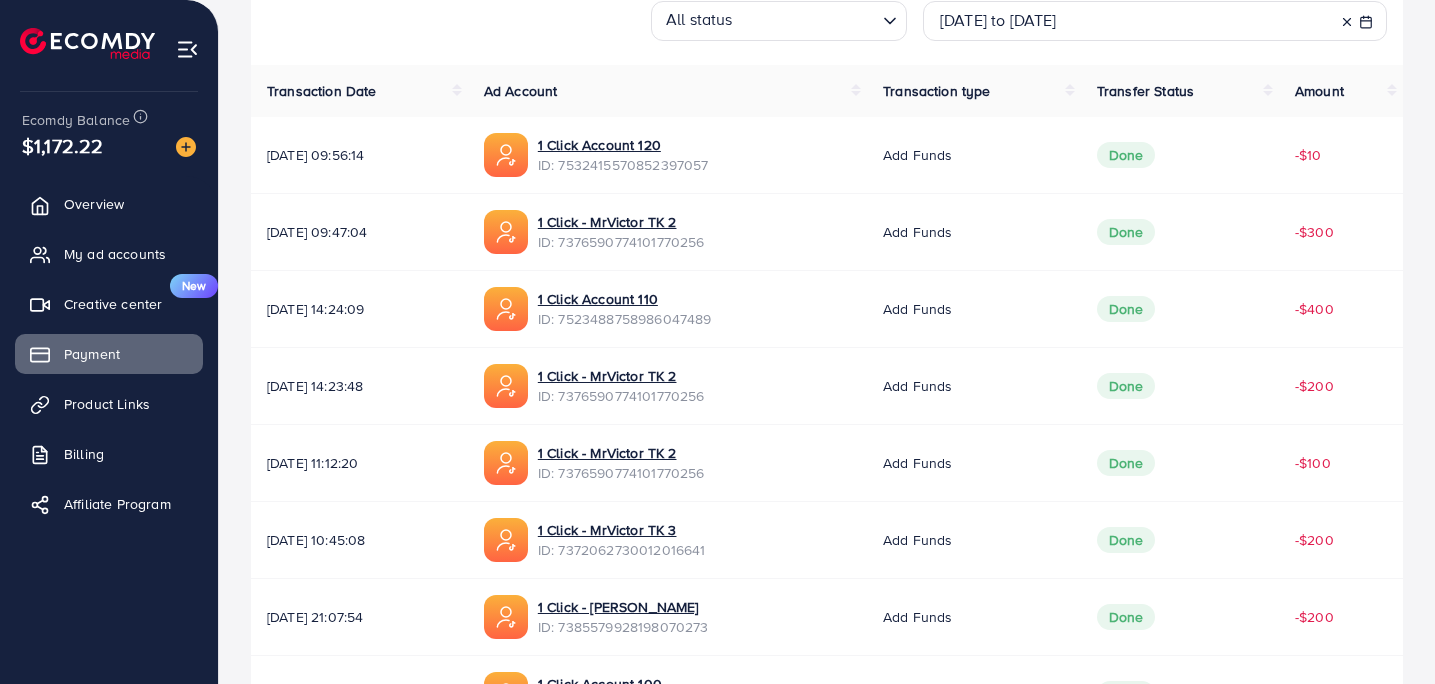 click on "ID: 7532415570852397057" at bounding box center [623, 165] 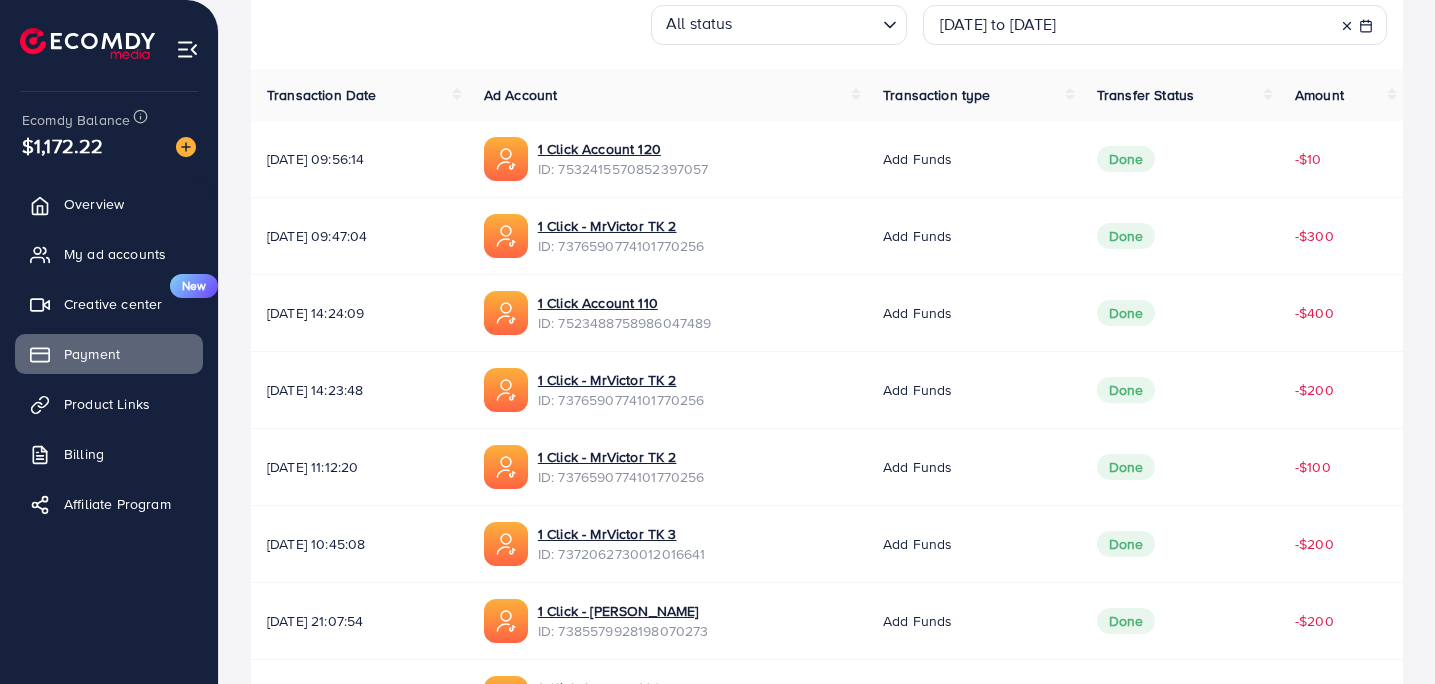 copy on "7532415570852397057" 